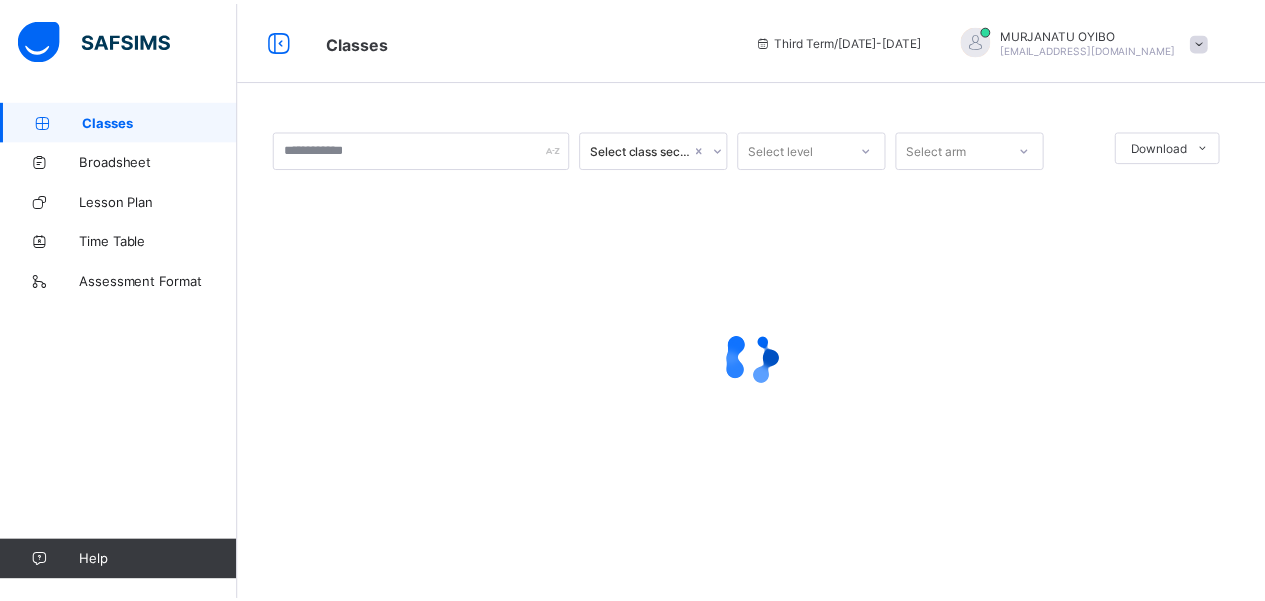 scroll, scrollTop: 0, scrollLeft: 0, axis: both 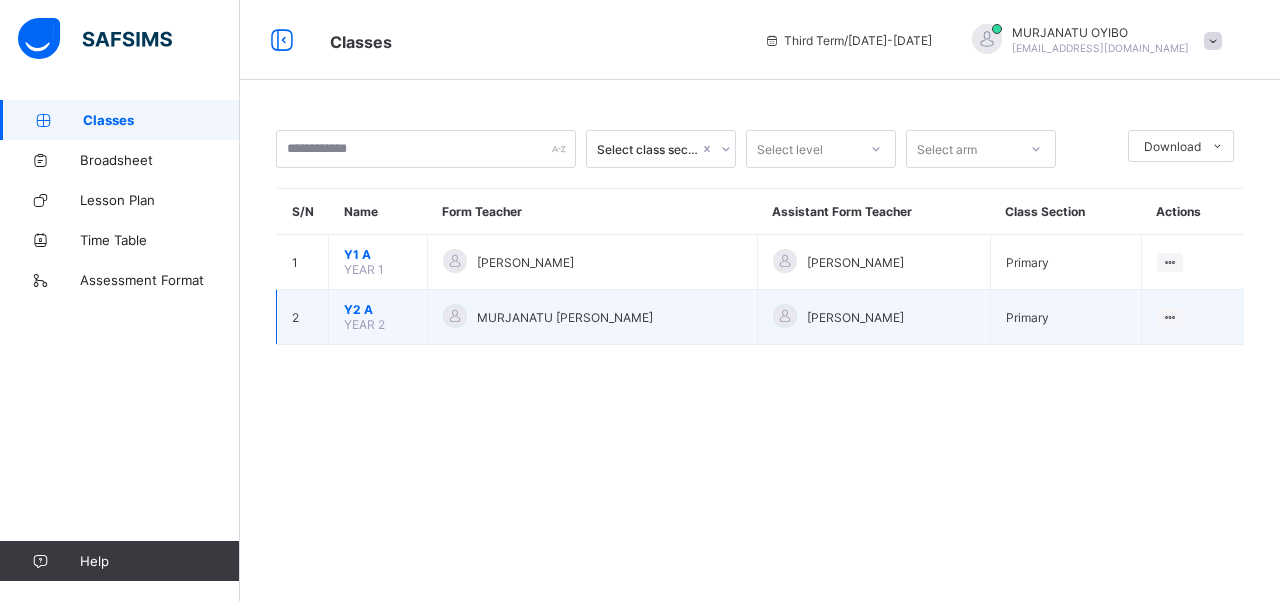 click on "Y2   A   YEAR 2" at bounding box center [378, 317] 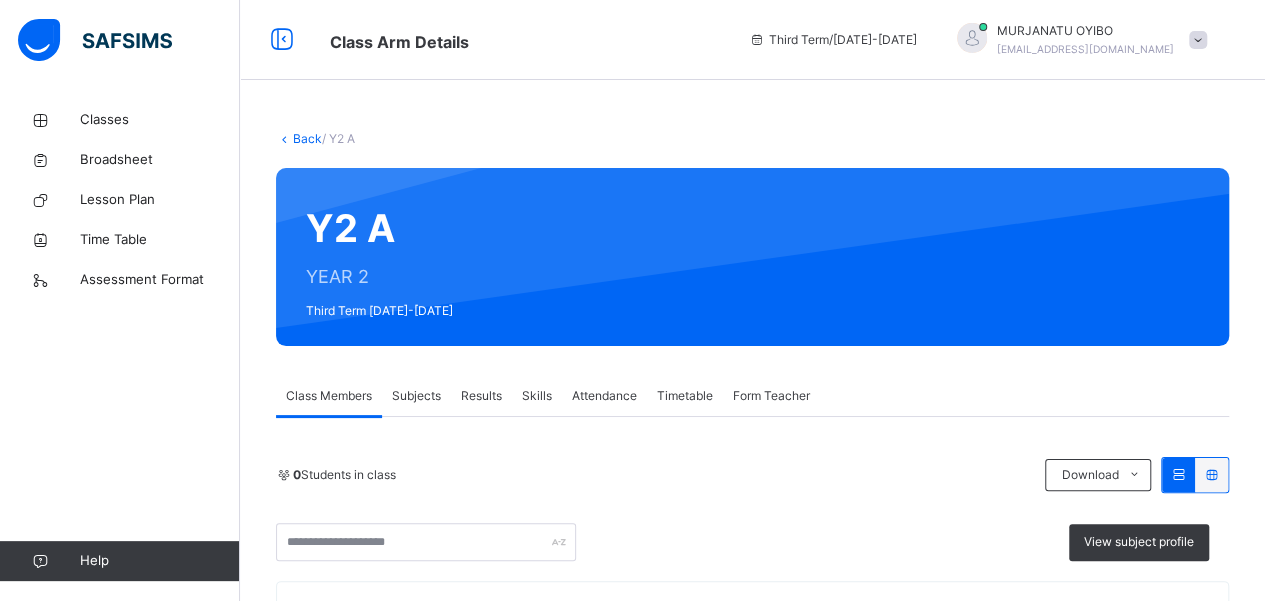 click on "Results" at bounding box center (481, 396) 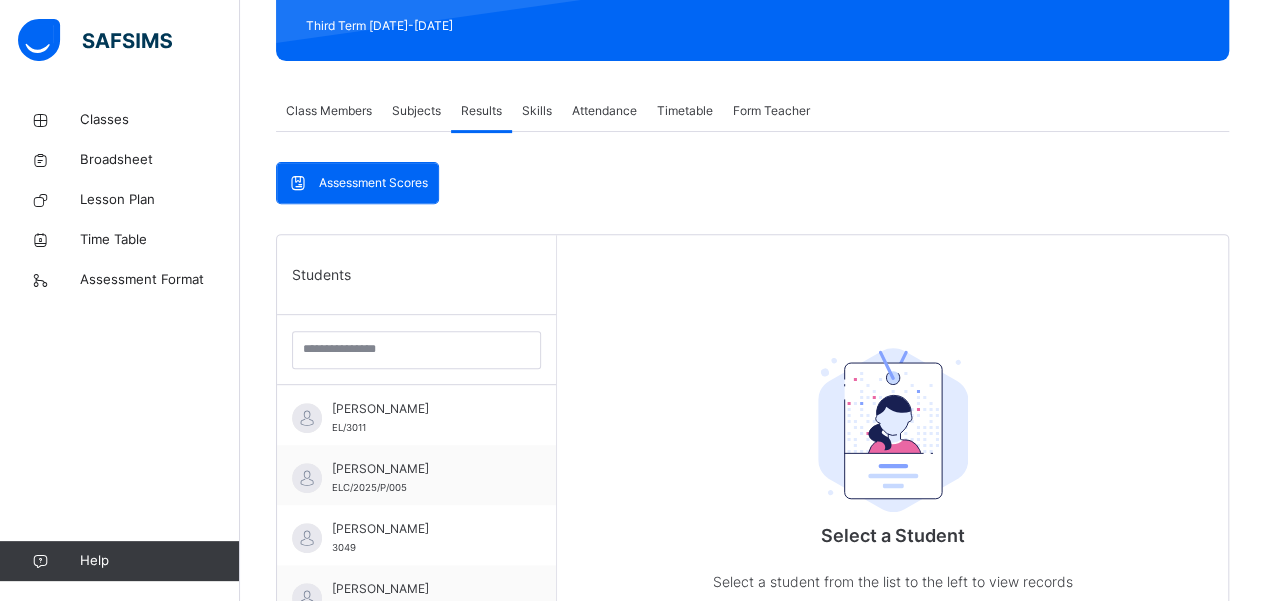 scroll, scrollTop: 366, scrollLeft: 0, axis: vertical 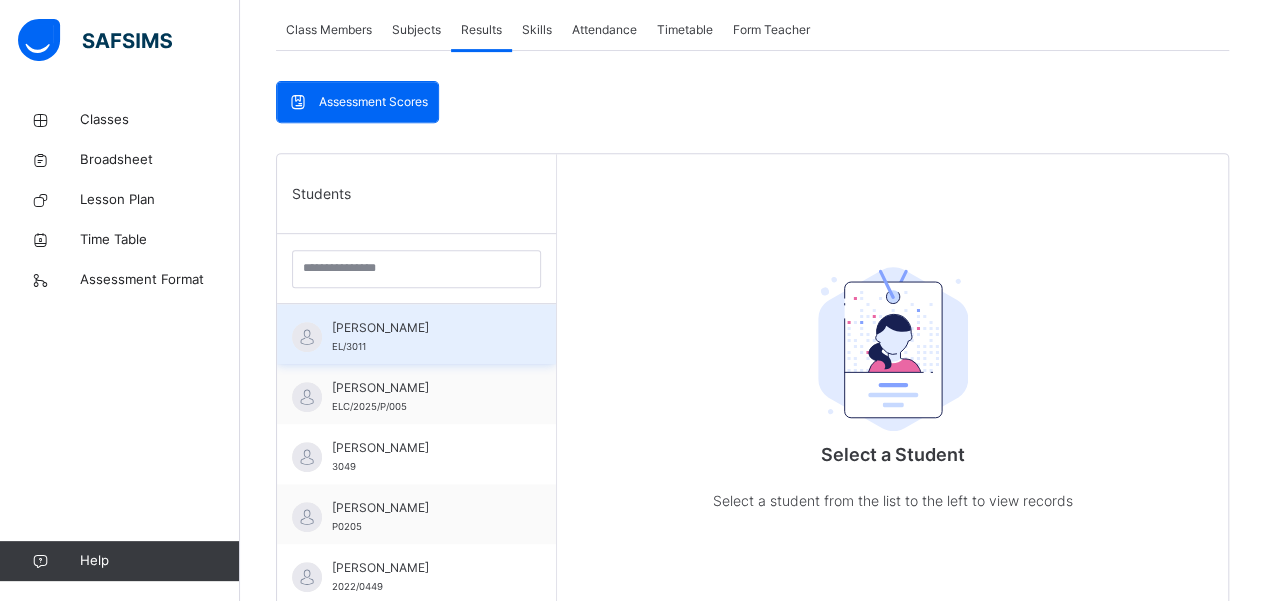 click on "[PERSON_NAME]" at bounding box center (421, 328) 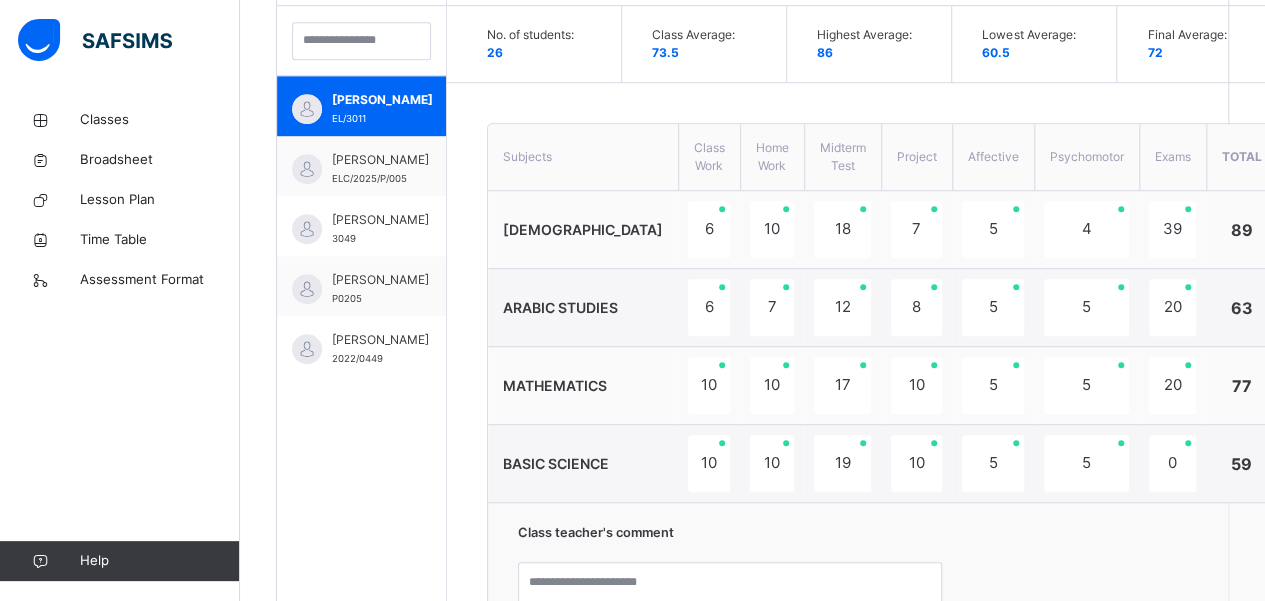 scroll, scrollTop: 600, scrollLeft: 0, axis: vertical 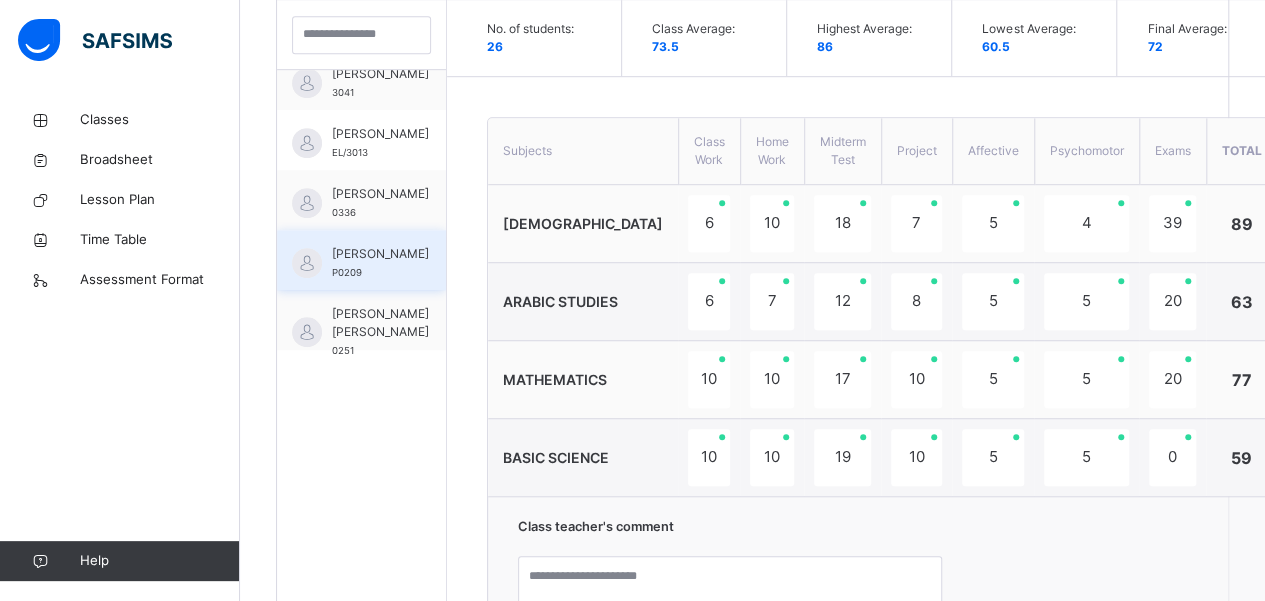 click on "USMAN AFNAN OBAJE P0209" at bounding box center (361, 260) 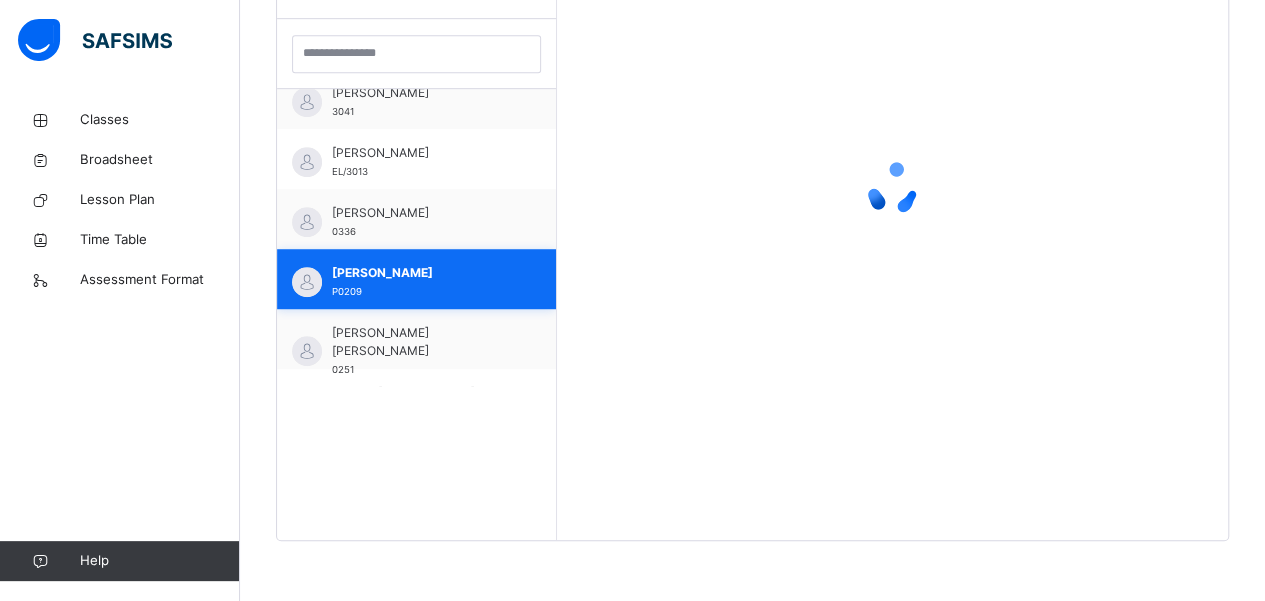 scroll, scrollTop: 579, scrollLeft: 0, axis: vertical 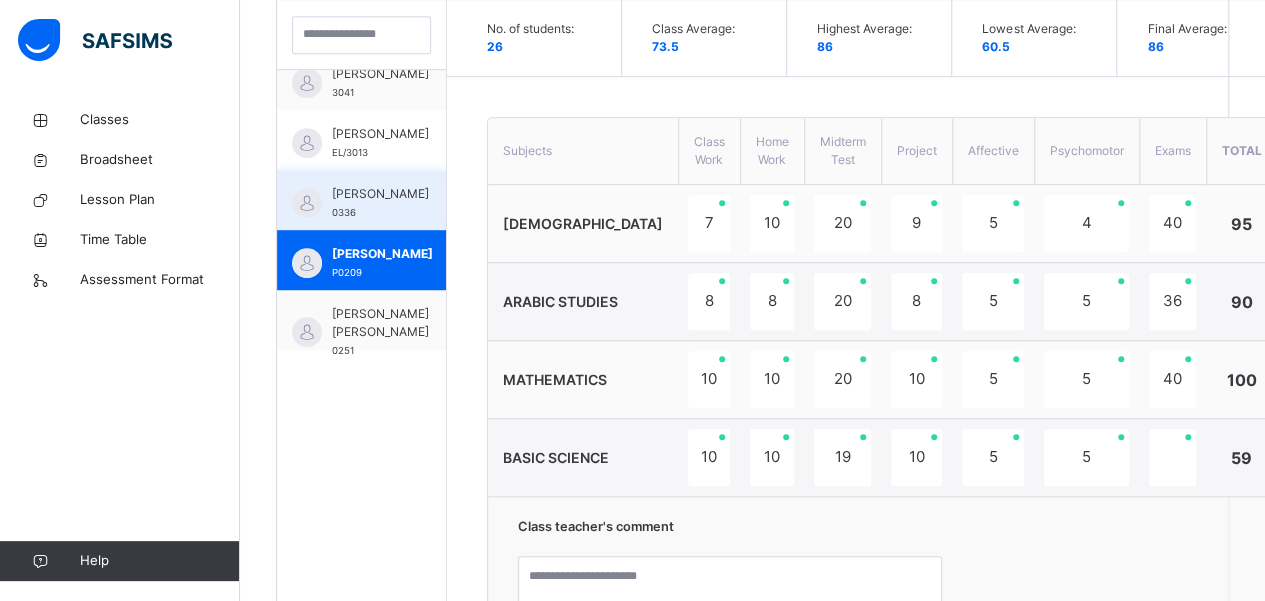 click on "[PERSON_NAME]" at bounding box center [380, 194] 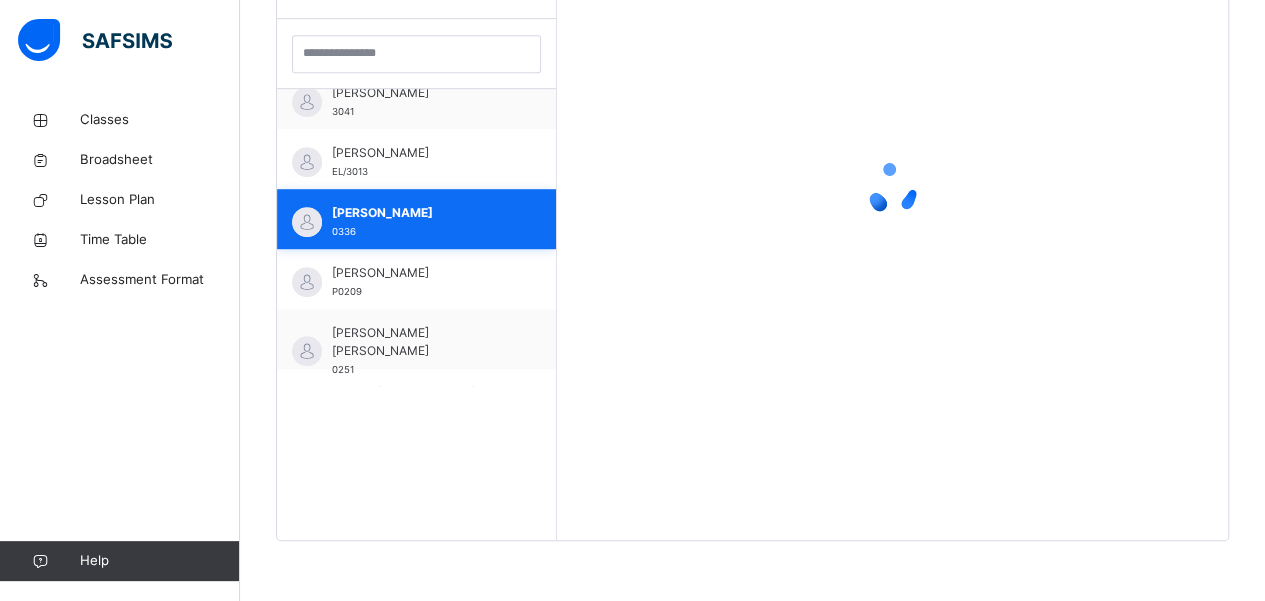 scroll, scrollTop: 579, scrollLeft: 0, axis: vertical 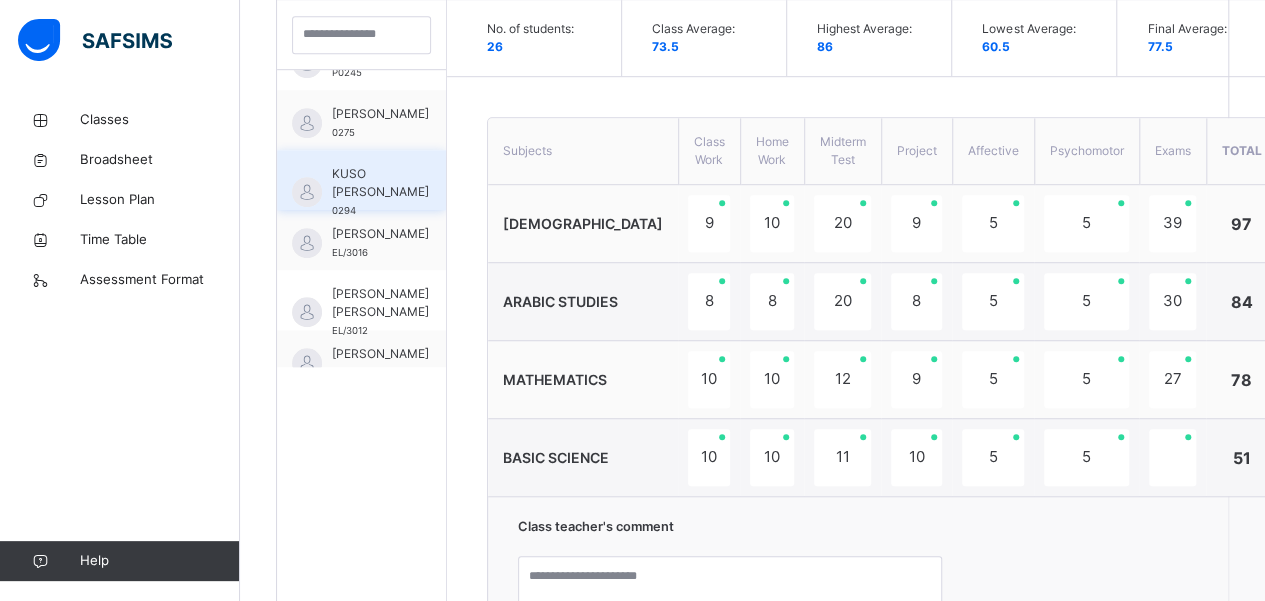 click on "KUSO [PERSON_NAME]" at bounding box center (380, 183) 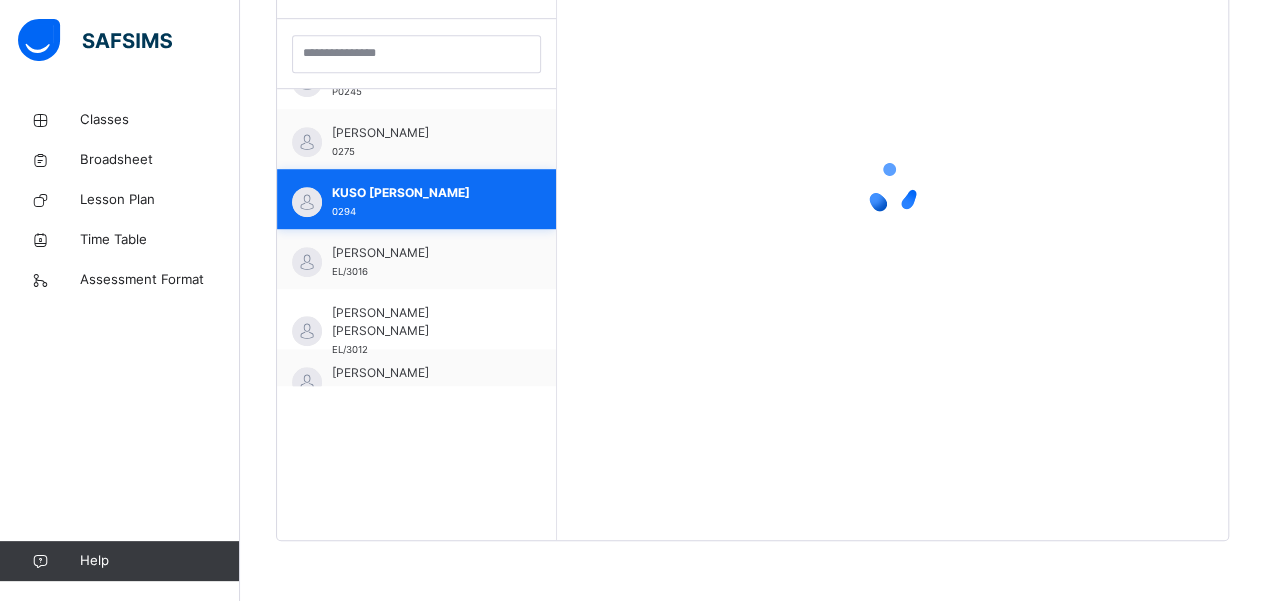 scroll, scrollTop: 579, scrollLeft: 0, axis: vertical 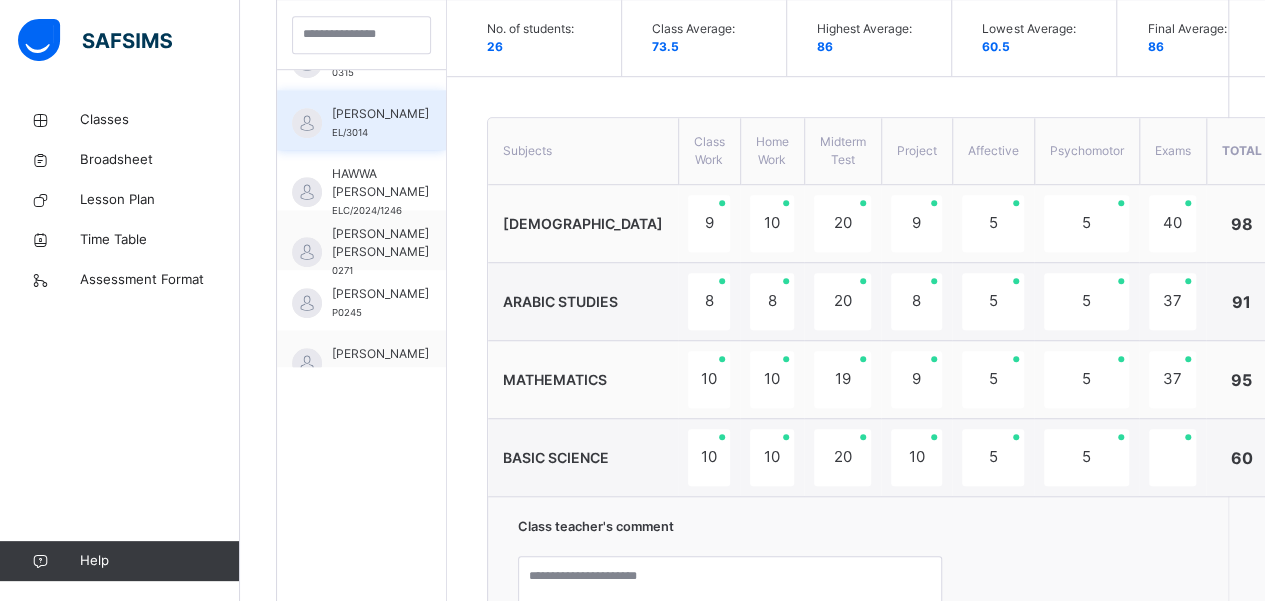 click on "[PERSON_NAME]" at bounding box center [380, 114] 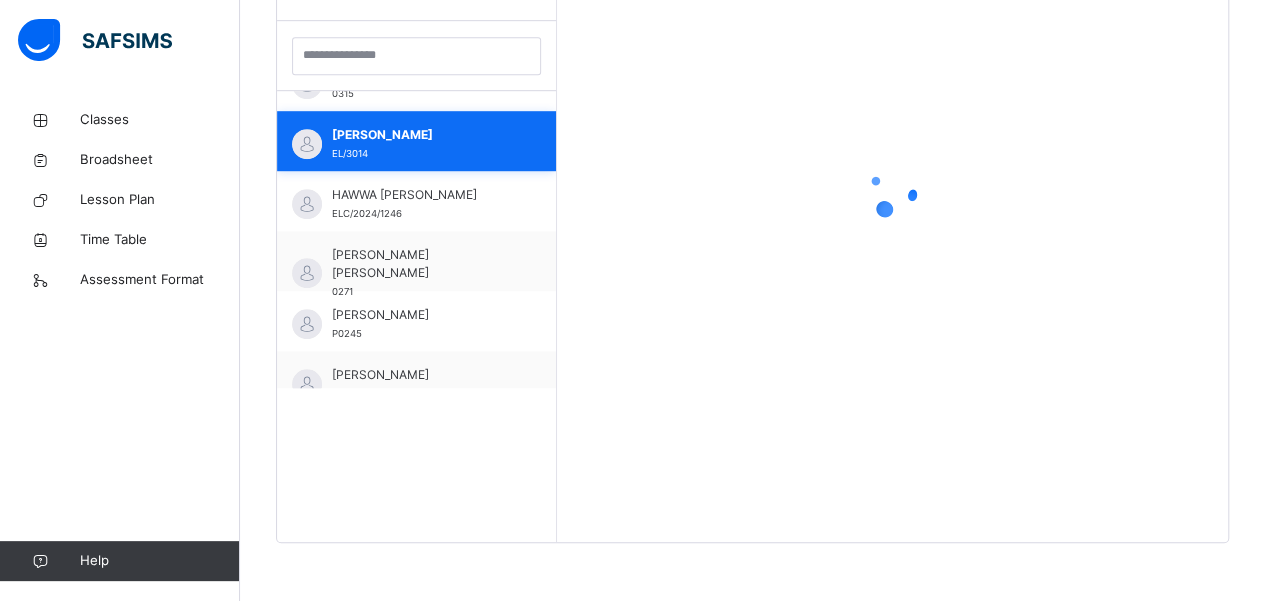 scroll, scrollTop: 622, scrollLeft: 0, axis: vertical 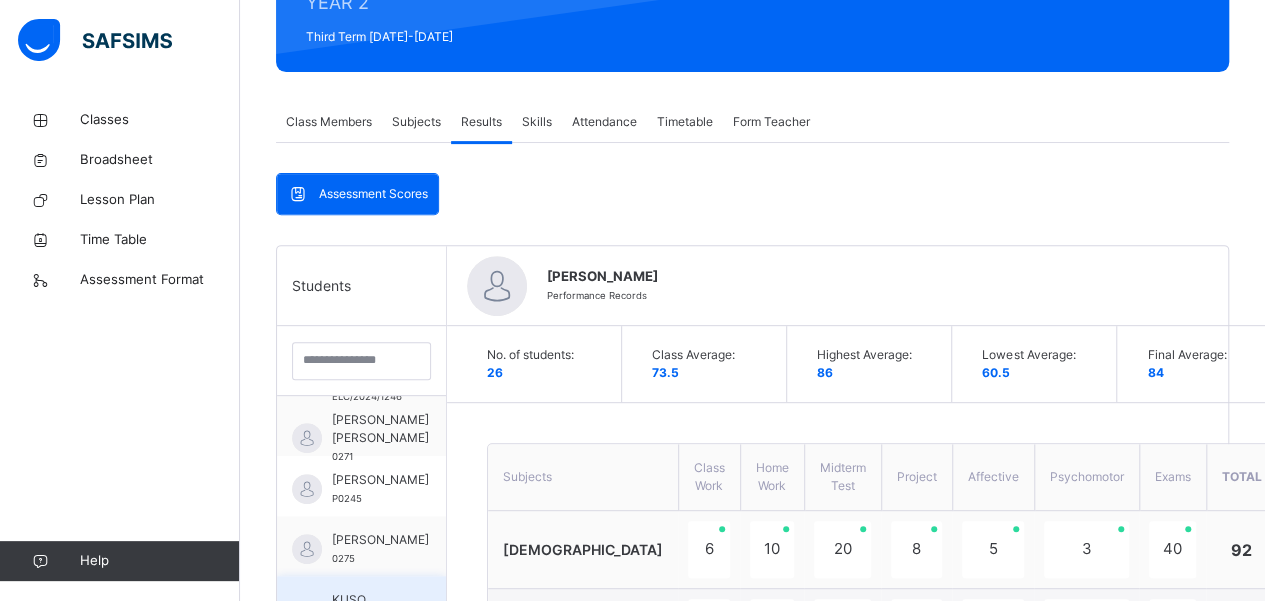 click on "KUSO [PERSON_NAME] 0294" at bounding box center [361, 606] 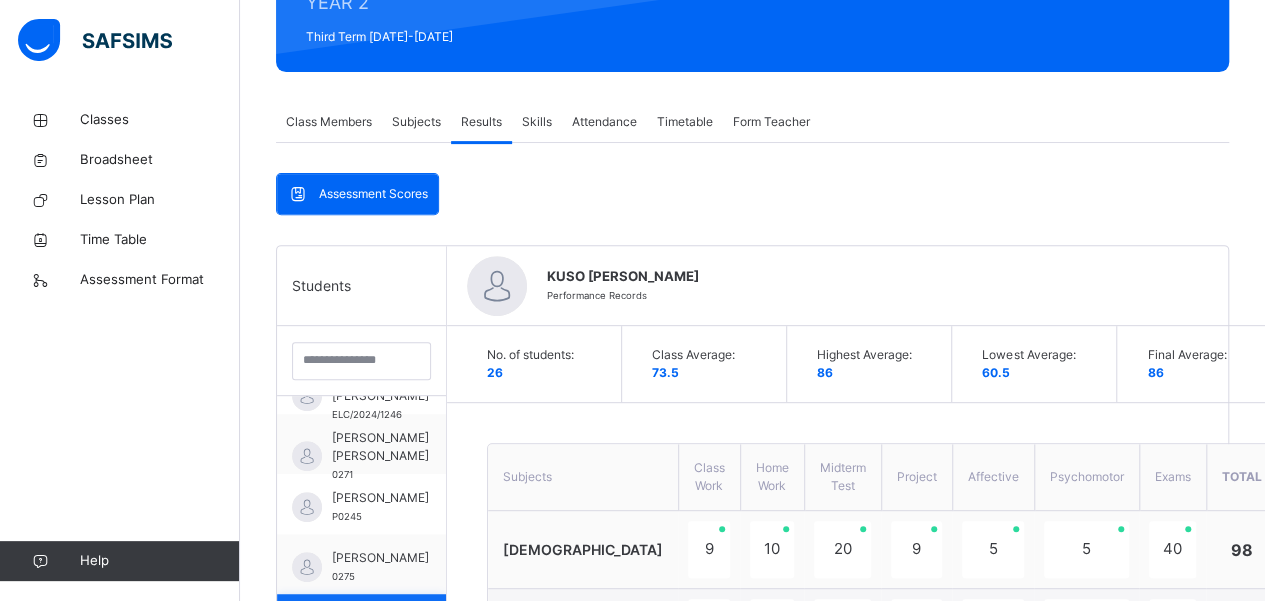 scroll, scrollTop: 780, scrollLeft: 0, axis: vertical 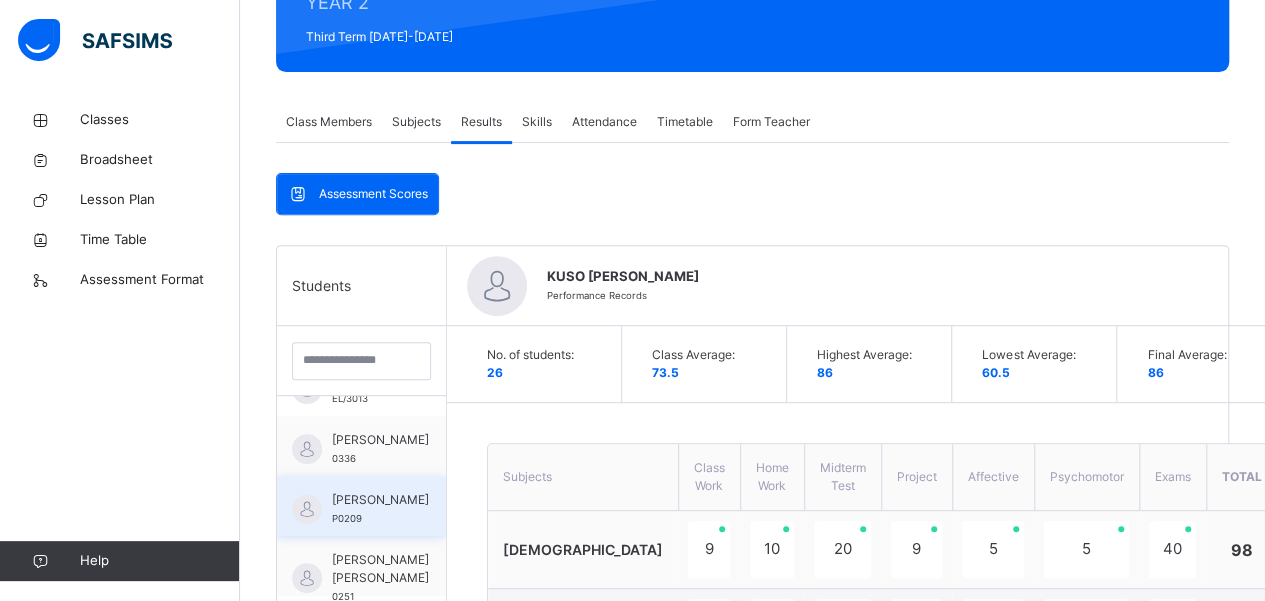 click on "[PERSON_NAME]" at bounding box center (380, 500) 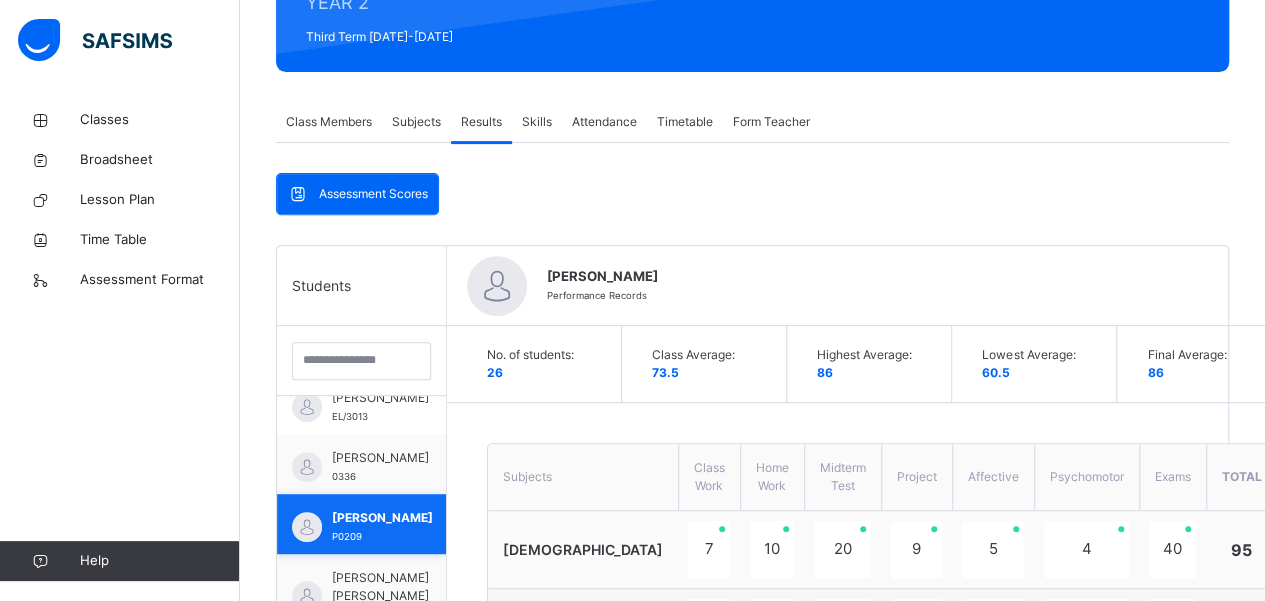 scroll, scrollTop: 1240, scrollLeft: 0, axis: vertical 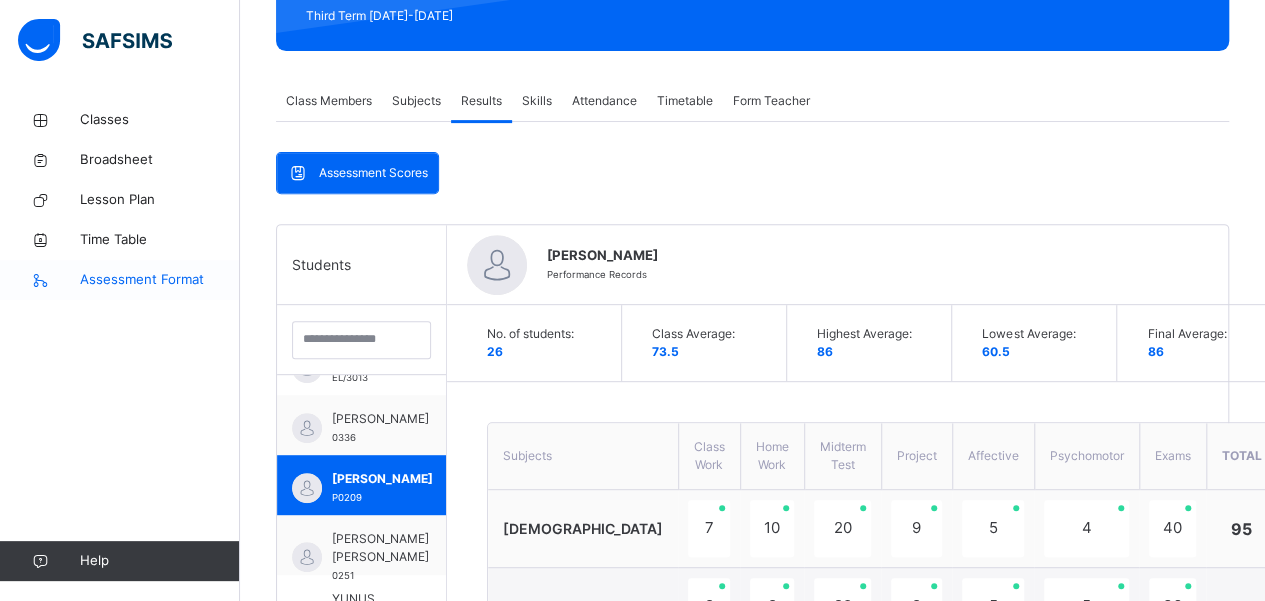 click on "Assessment Format" at bounding box center [120, 280] 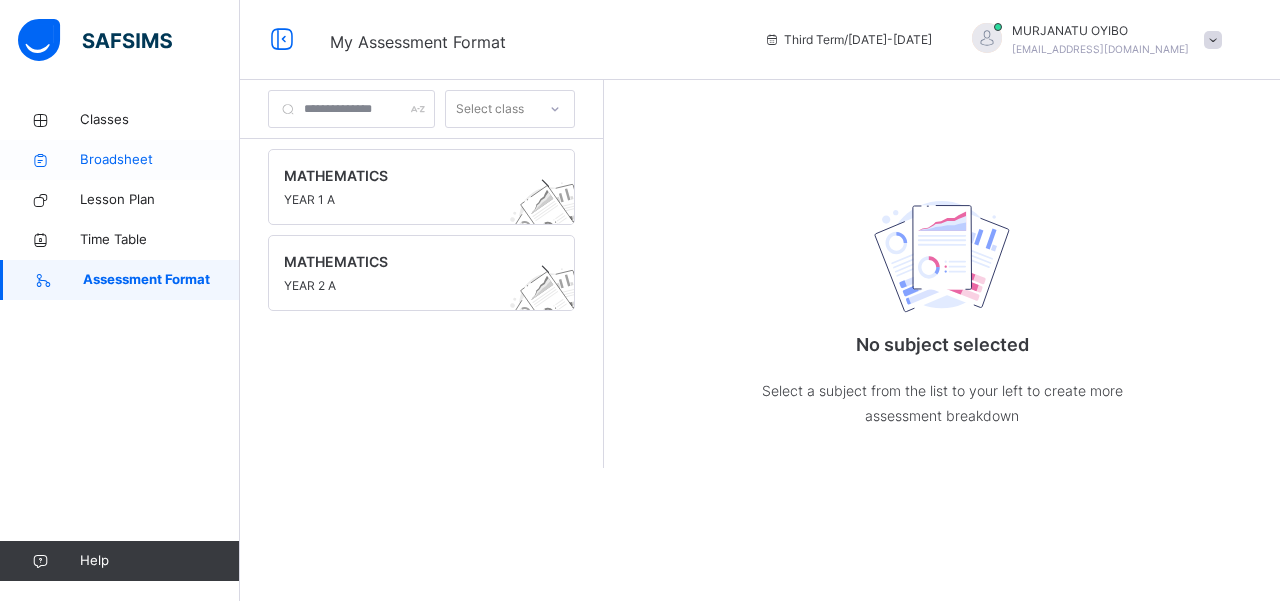 click on "Broadsheet" at bounding box center (160, 160) 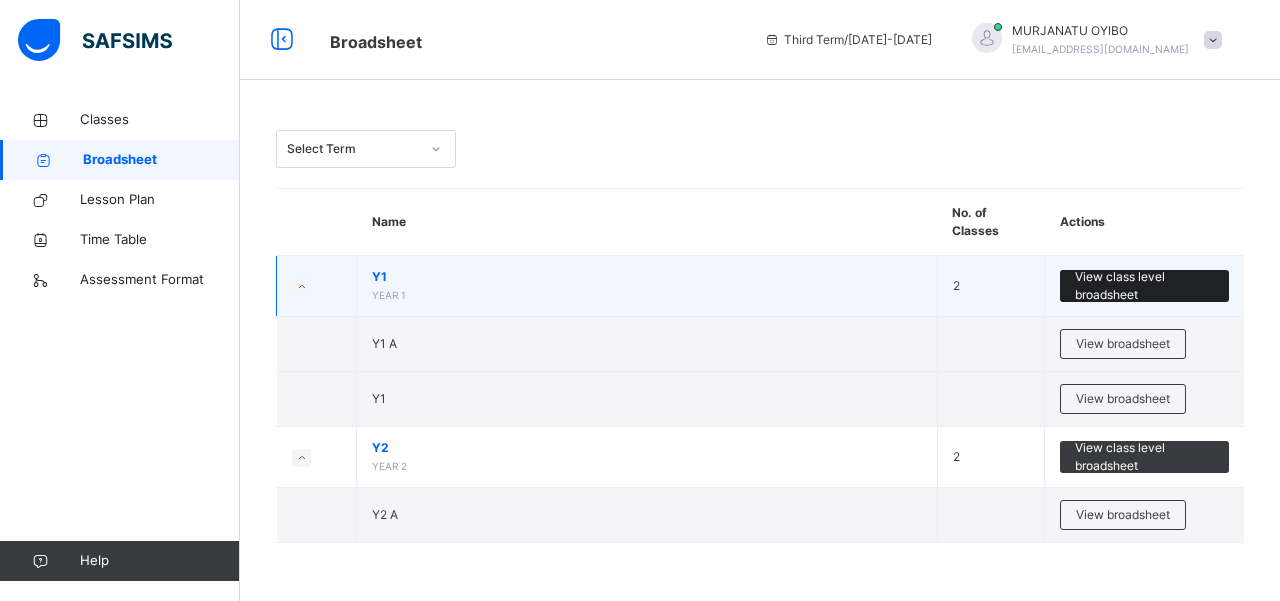 click on "View class level broadsheet" at bounding box center [1144, 286] 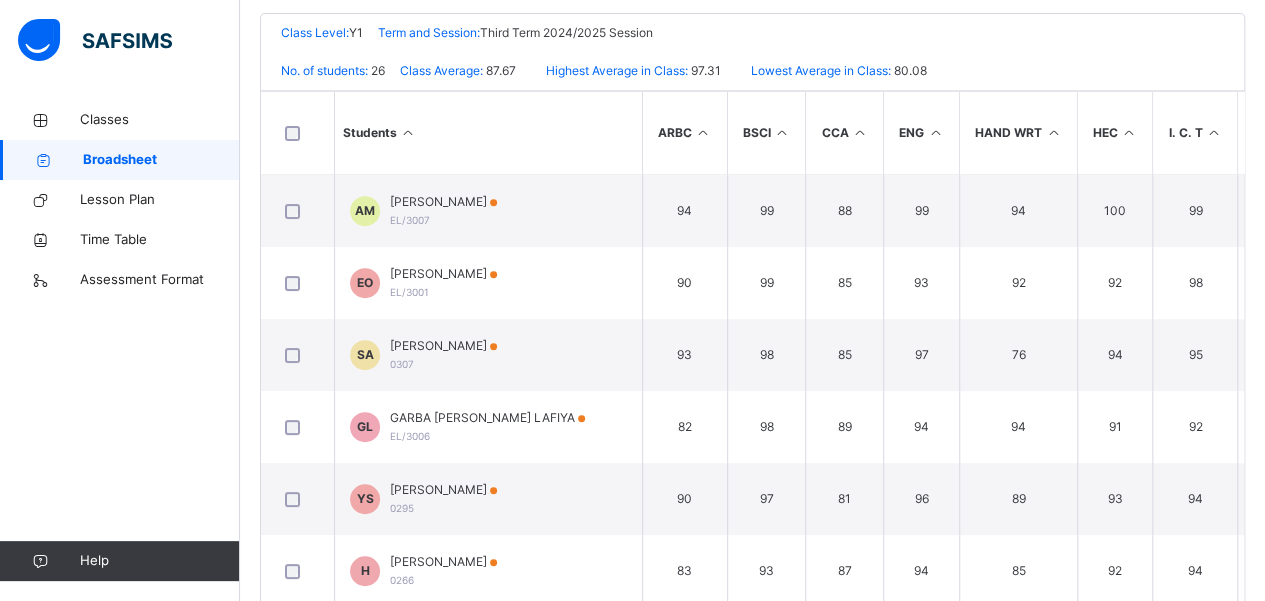 scroll, scrollTop: 419, scrollLeft: 0, axis: vertical 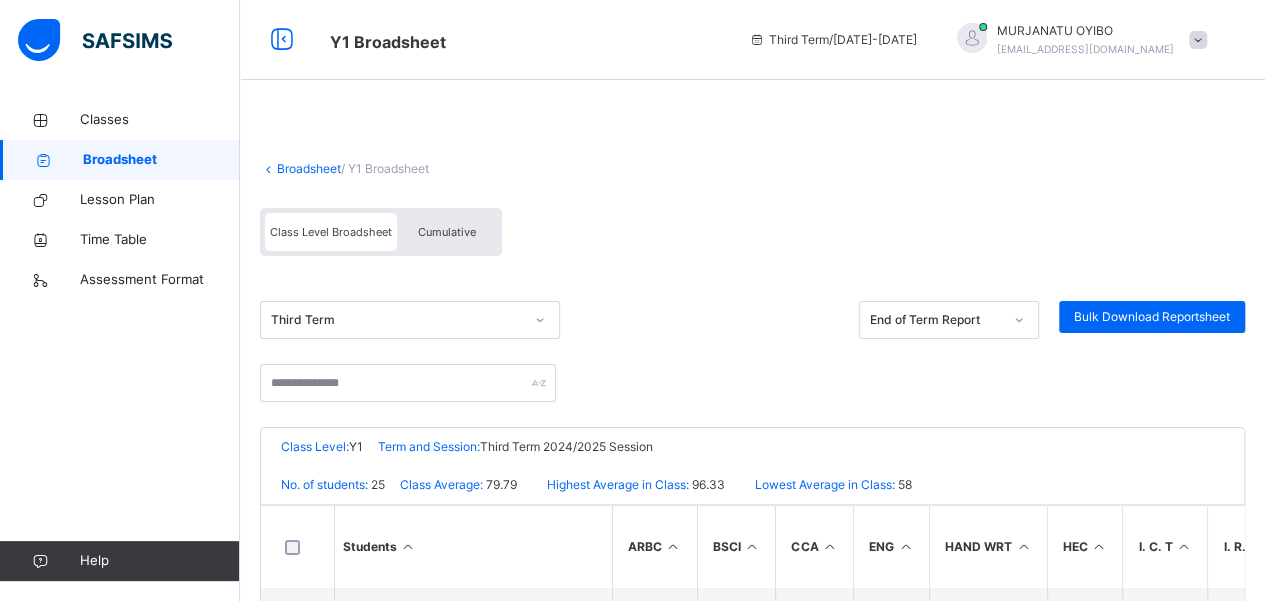 click on "Broadsheet" at bounding box center (309, 168) 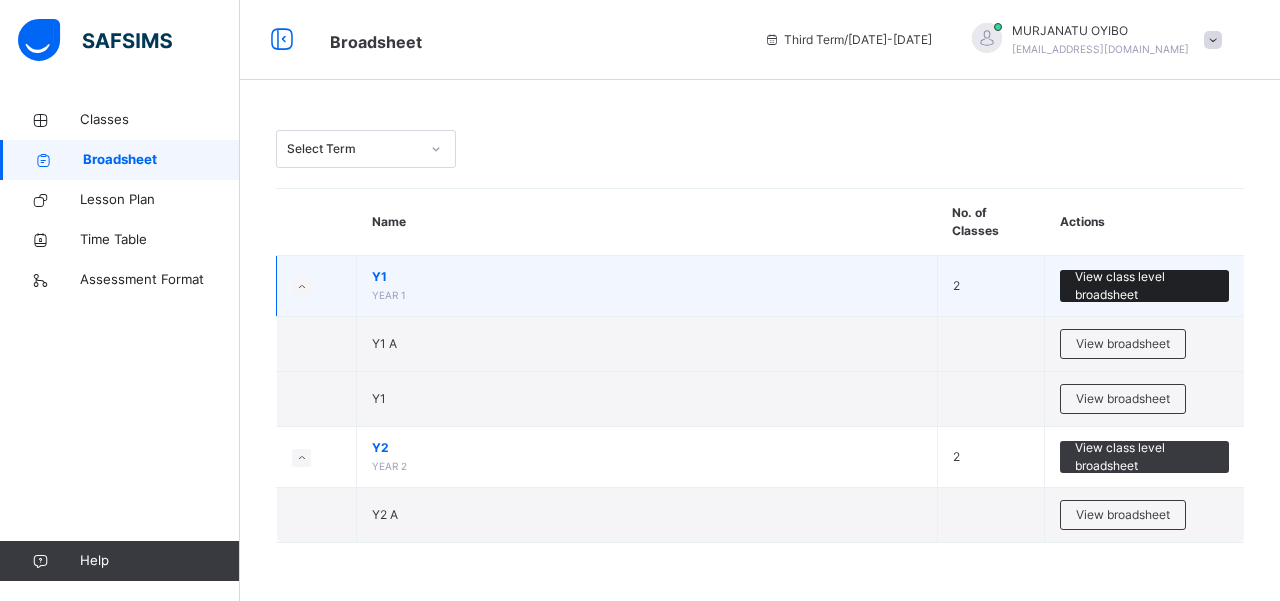 click on "View class level broadsheet" at bounding box center [1144, 286] 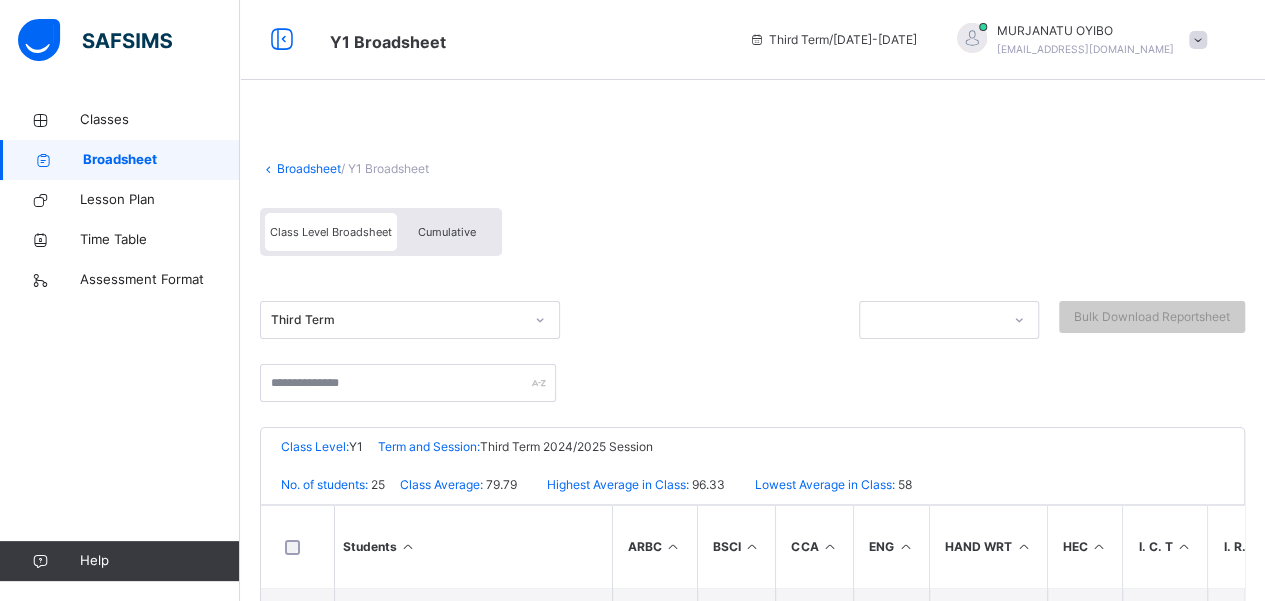 click at bounding box center (268, 168) 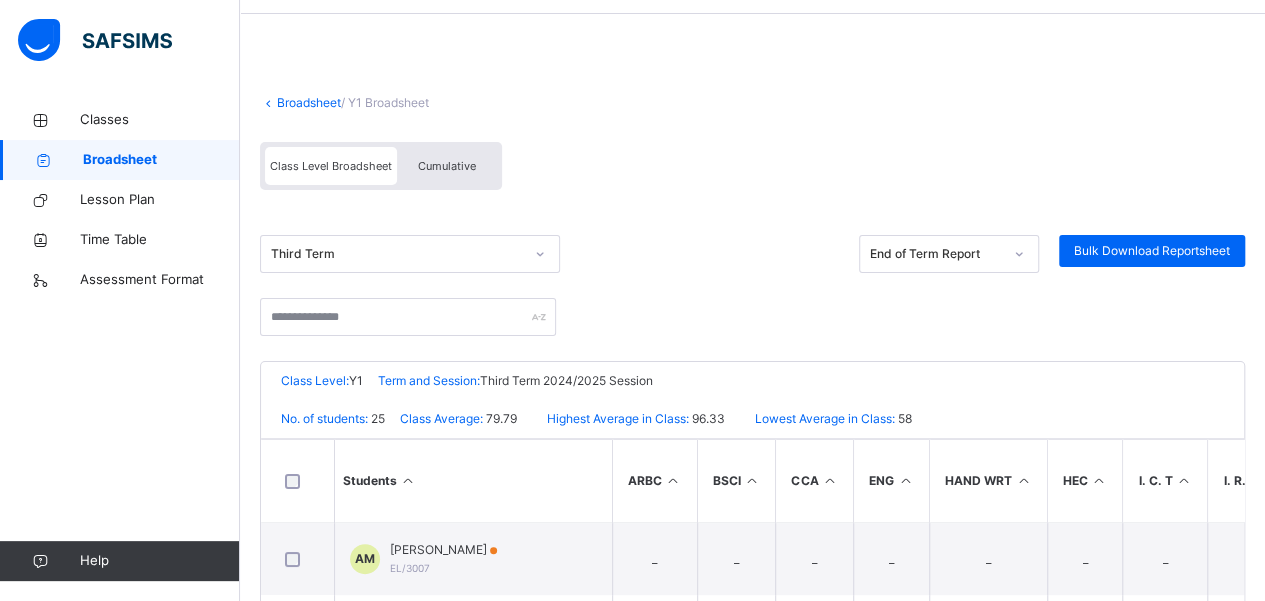 scroll, scrollTop: 104, scrollLeft: 0, axis: vertical 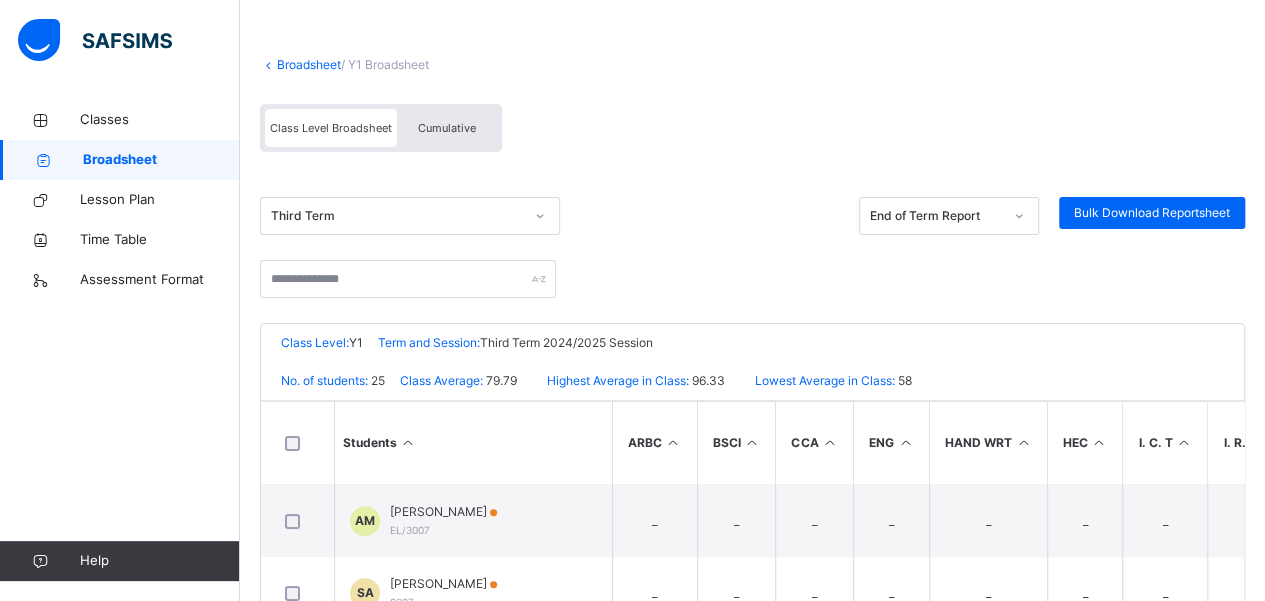 click on "Broadsheet" at bounding box center (309, 64) 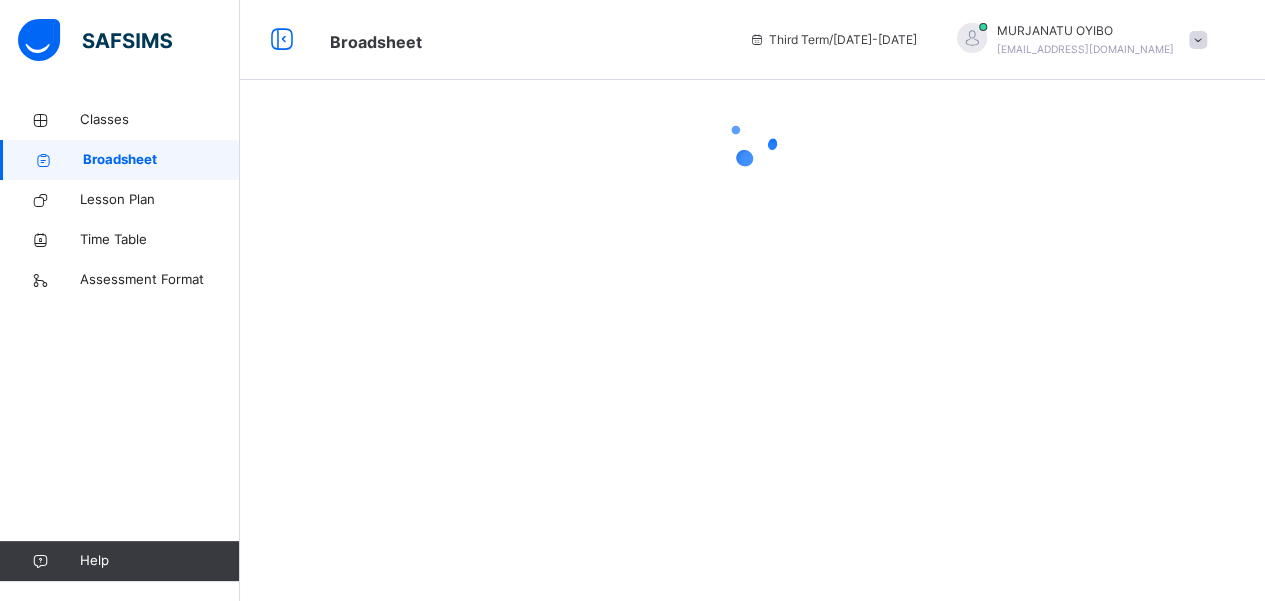 scroll, scrollTop: 0, scrollLeft: 0, axis: both 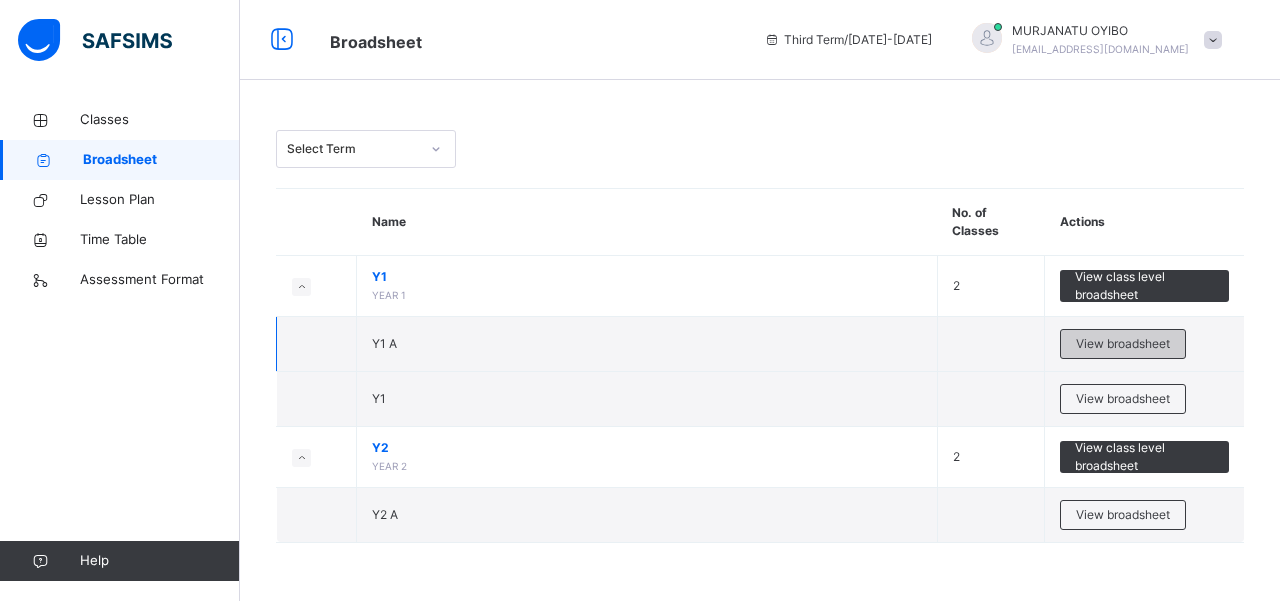 click on "View broadsheet" at bounding box center [1123, 344] 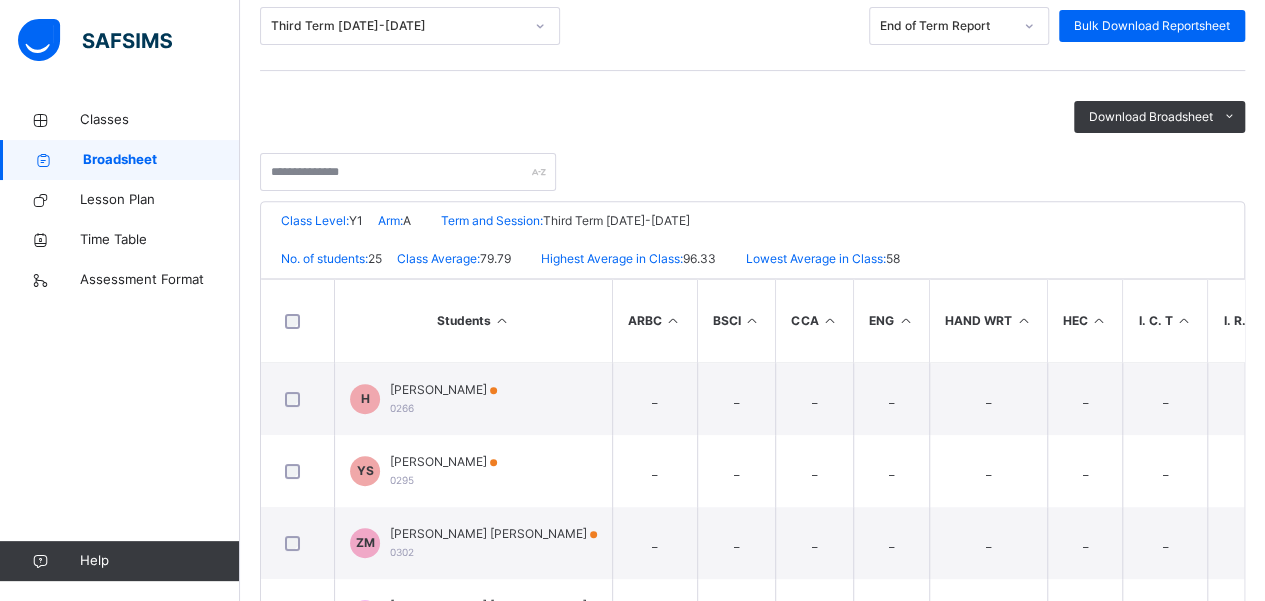 scroll, scrollTop: 275, scrollLeft: 0, axis: vertical 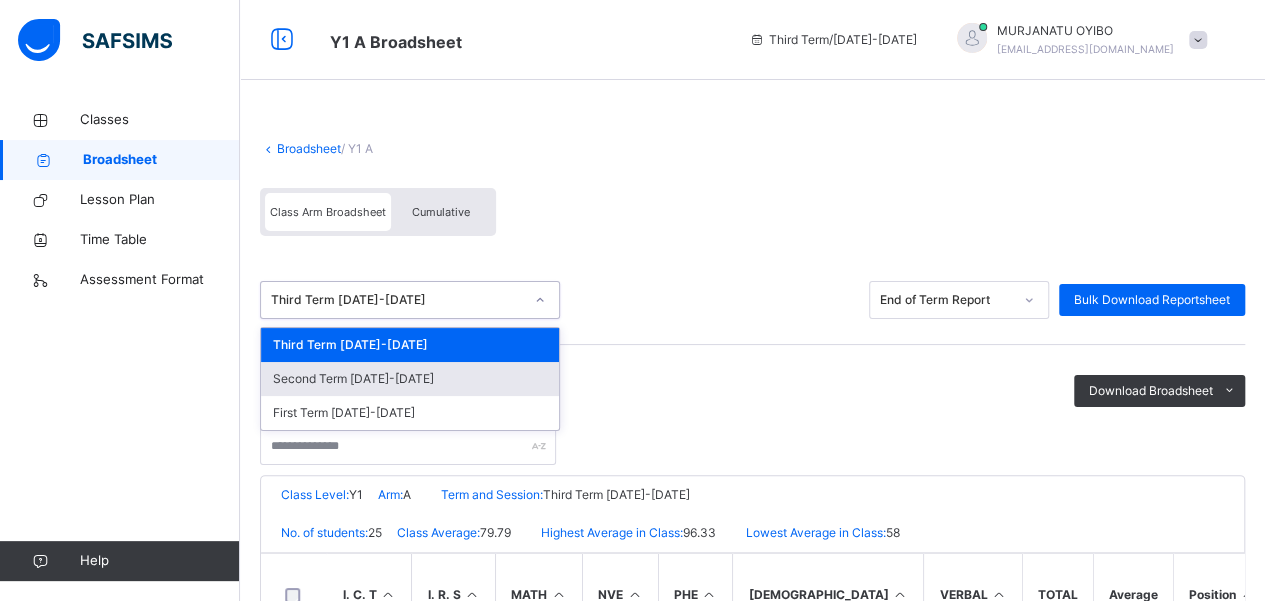 click on "Second Term [DATE]-[DATE]" at bounding box center (410, 379) 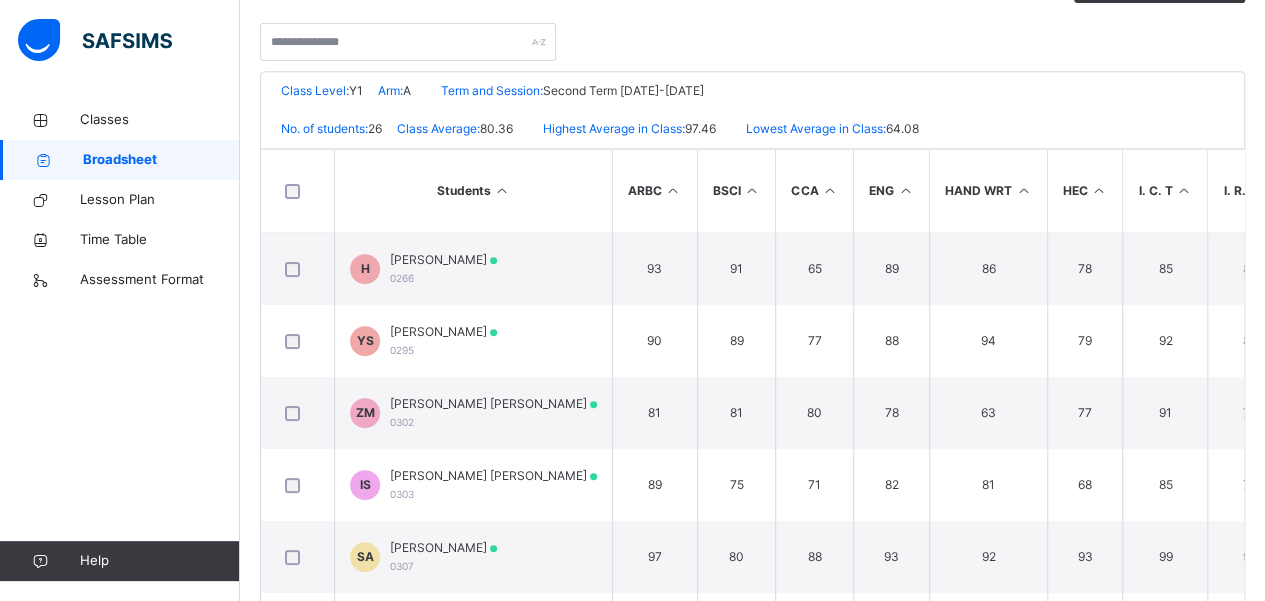 scroll, scrollTop: 405, scrollLeft: 0, axis: vertical 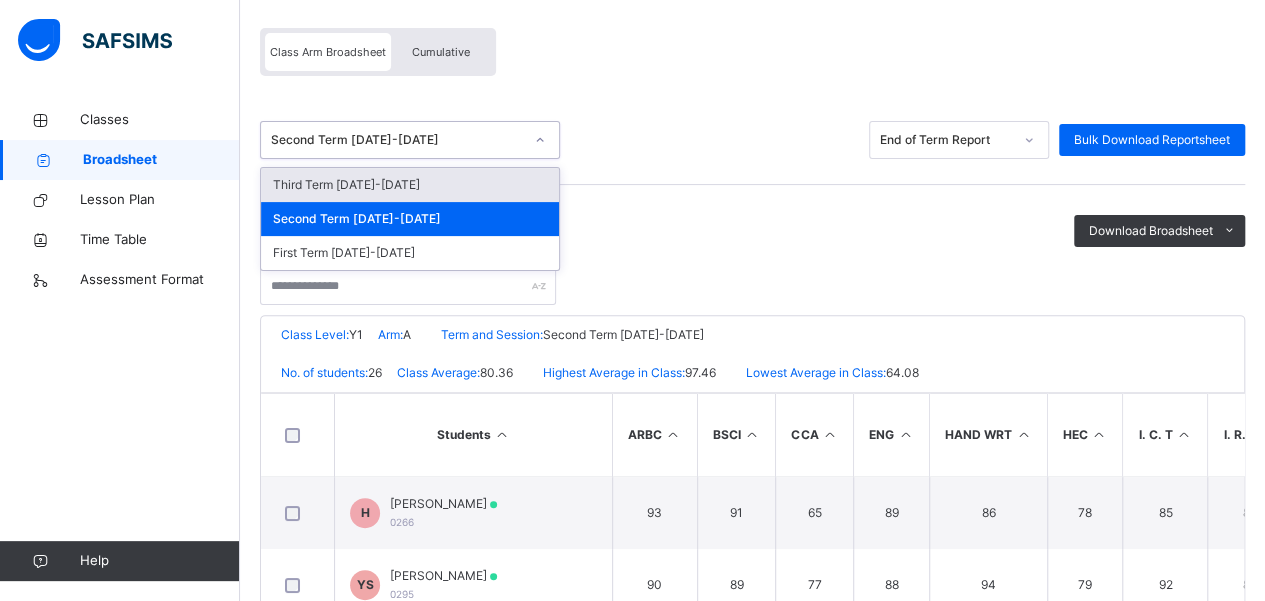 click on "Third Term [DATE]-[DATE]" at bounding box center (410, 185) 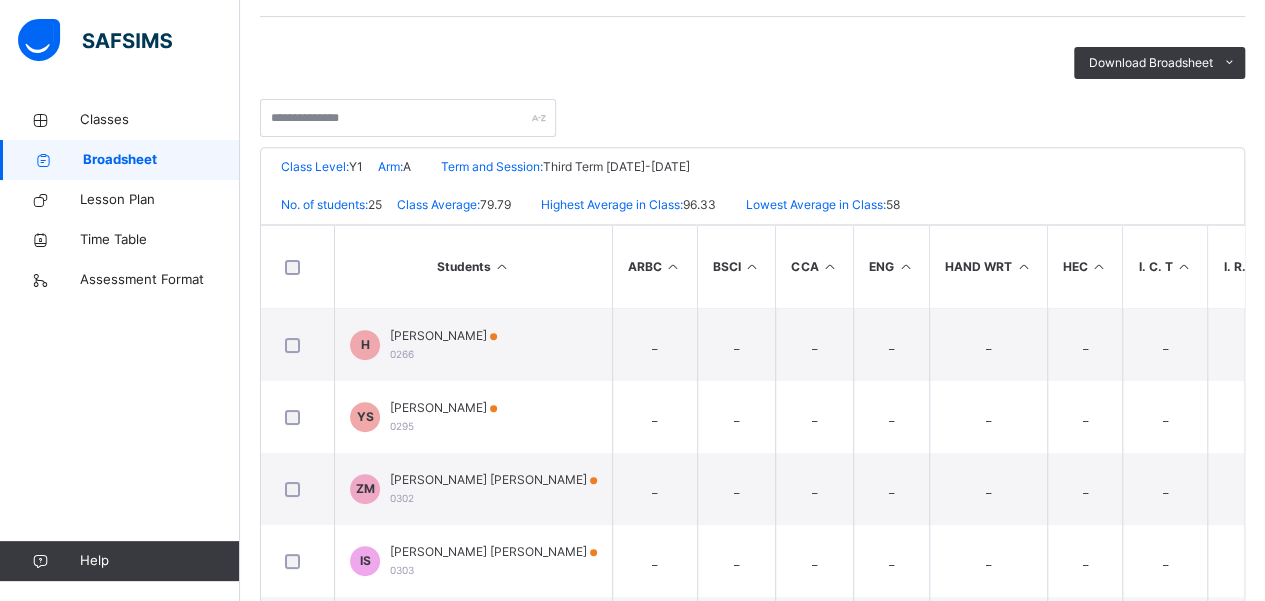 scroll, scrollTop: 333, scrollLeft: 0, axis: vertical 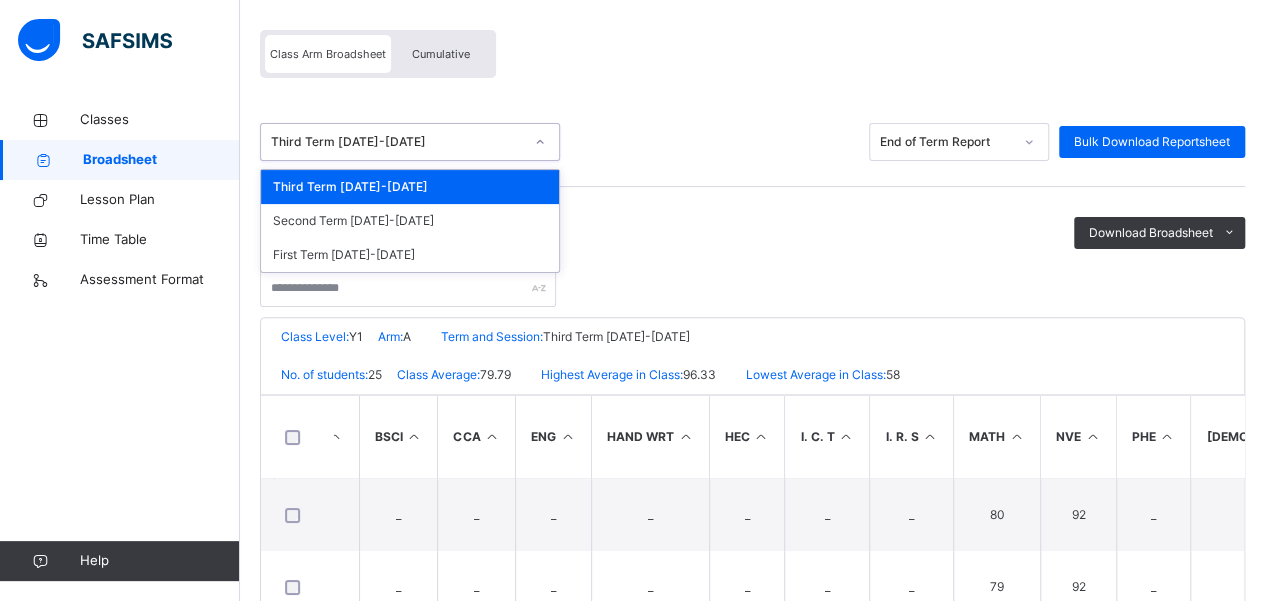 click on "Cumulative" at bounding box center (441, 54) 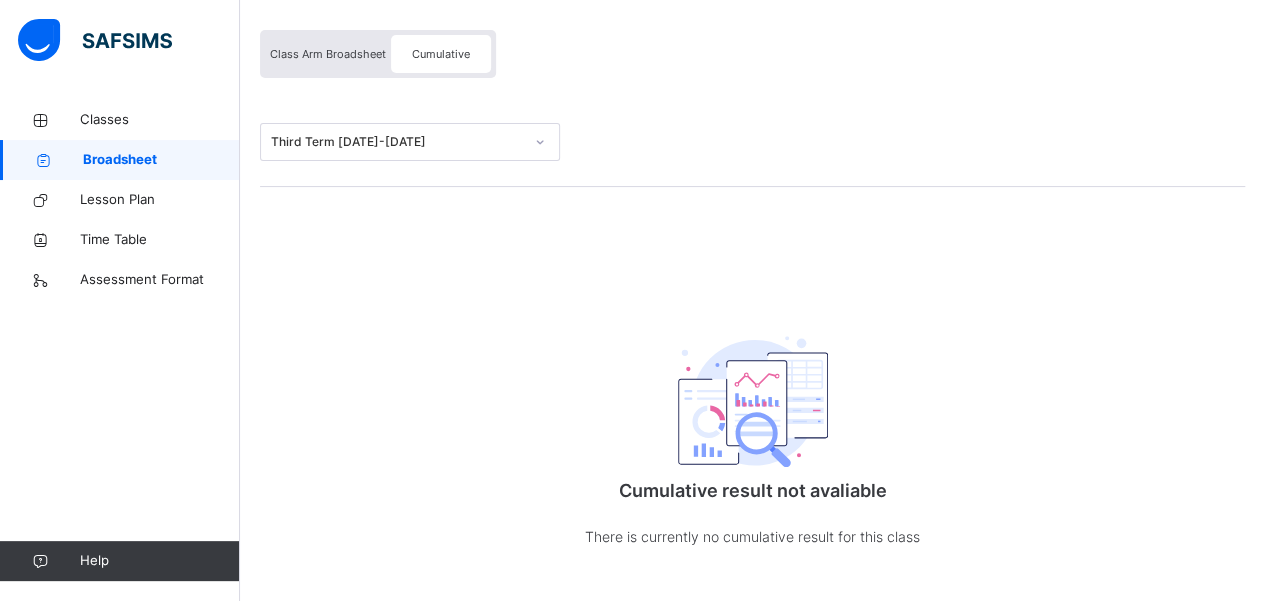scroll, scrollTop: 0, scrollLeft: 0, axis: both 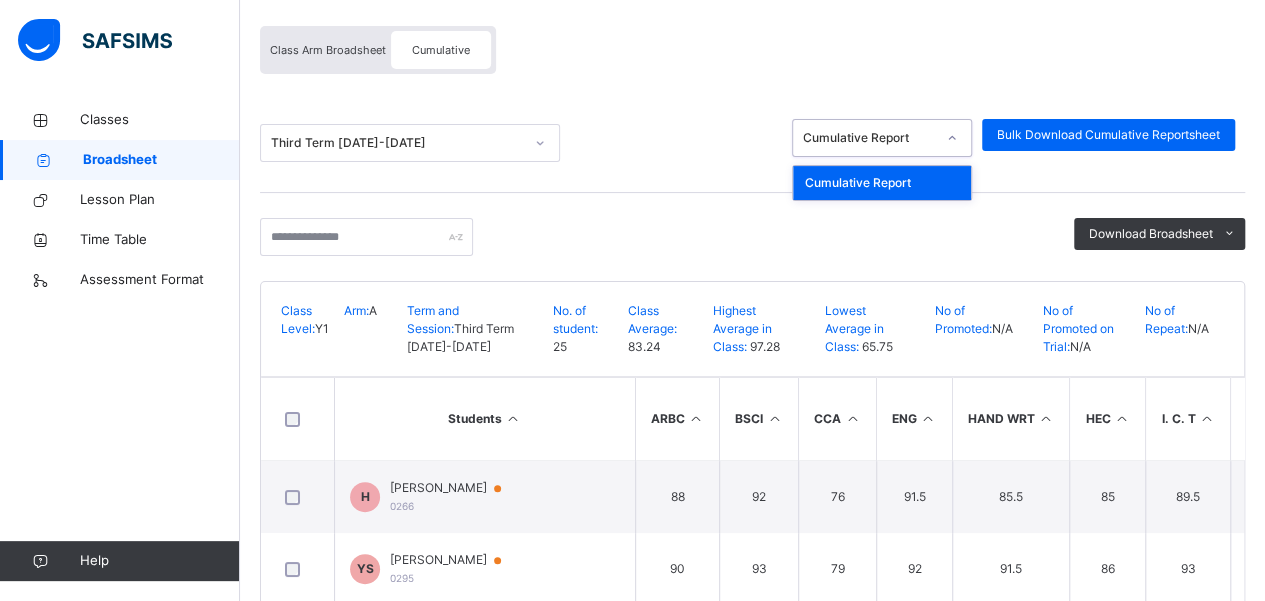click on "Download Broadsheet PDF Excel sheet" at bounding box center [752, 237] 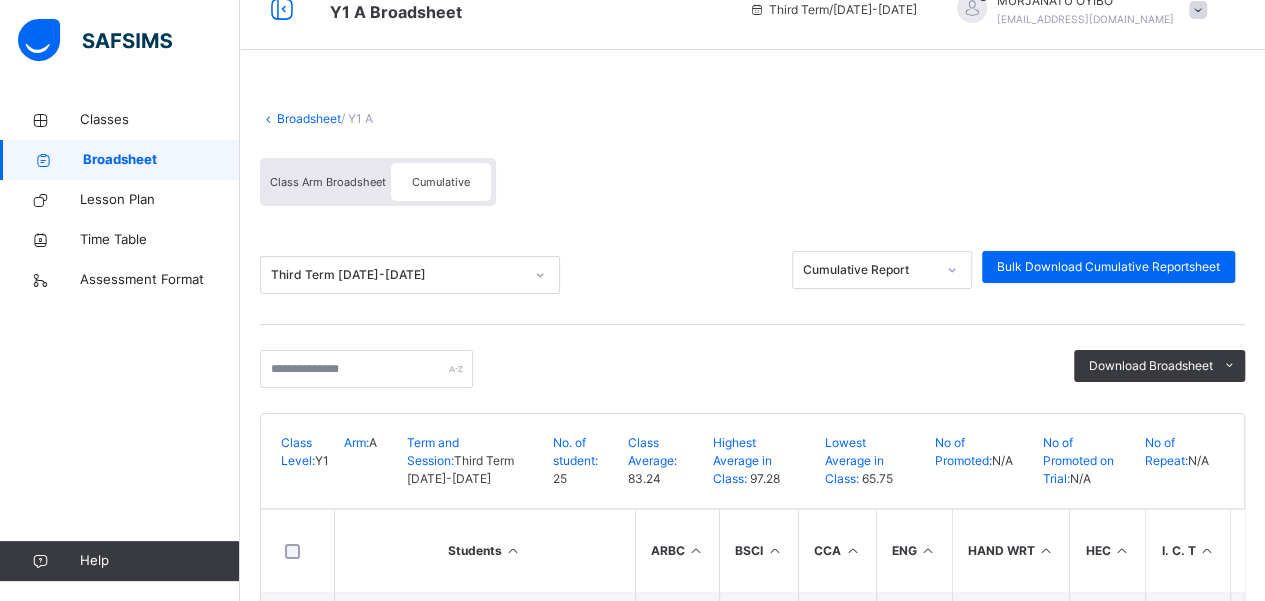 scroll, scrollTop: 0, scrollLeft: 0, axis: both 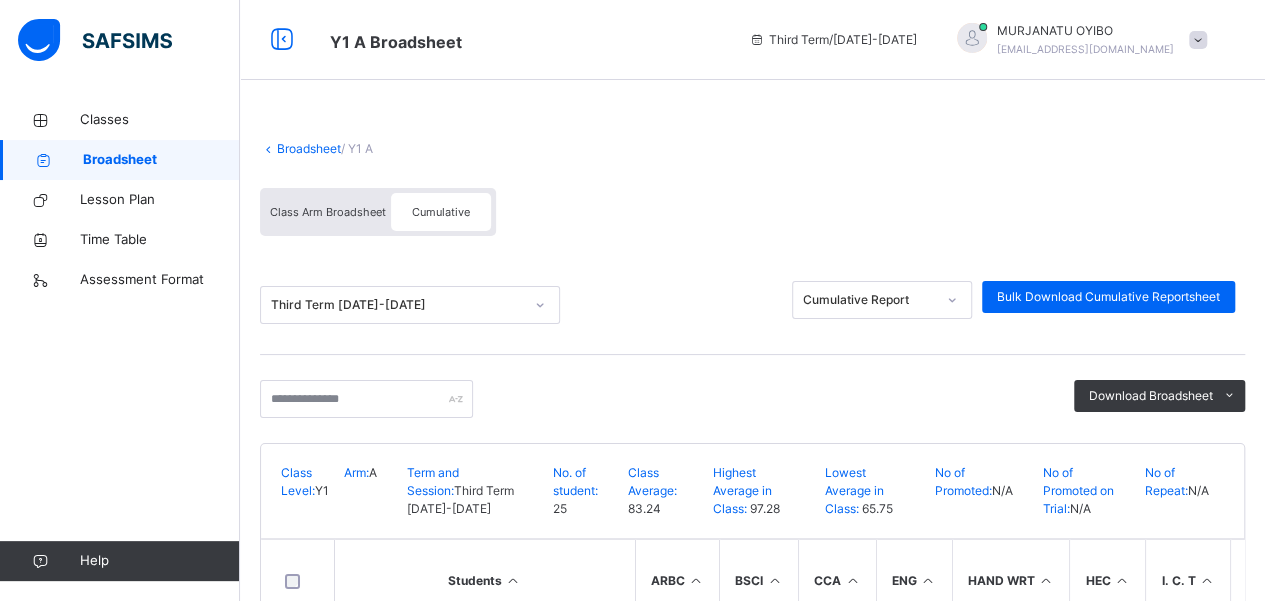click on "Broadsheet" at bounding box center (309, 148) 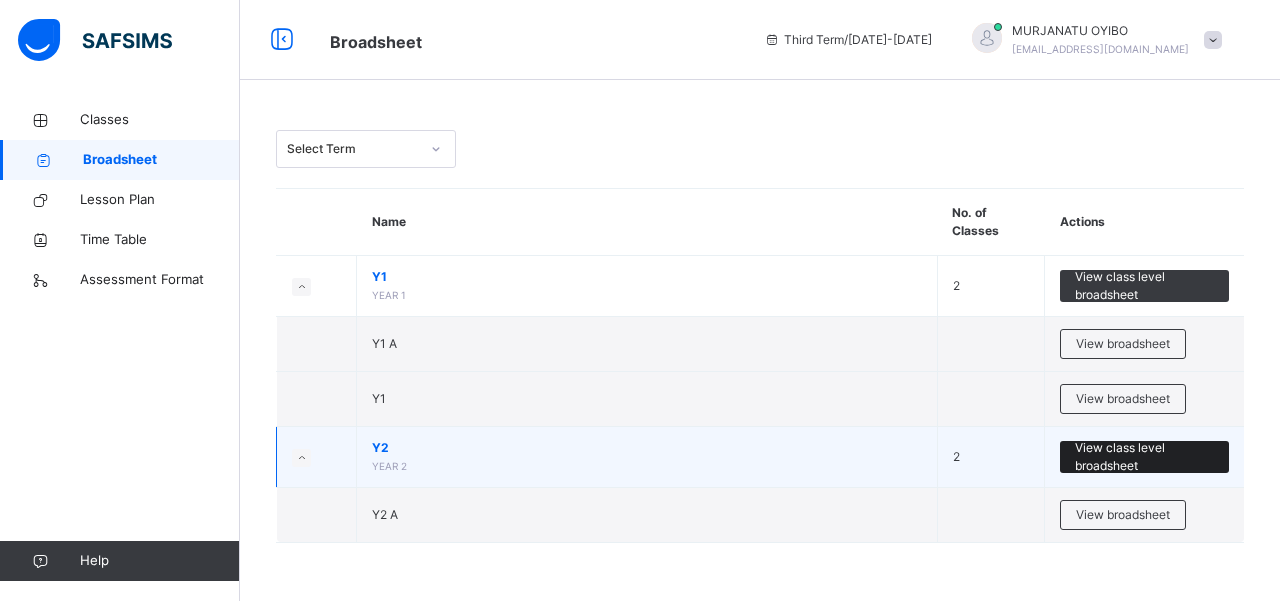 click on "View class level broadsheet" at bounding box center (1144, 457) 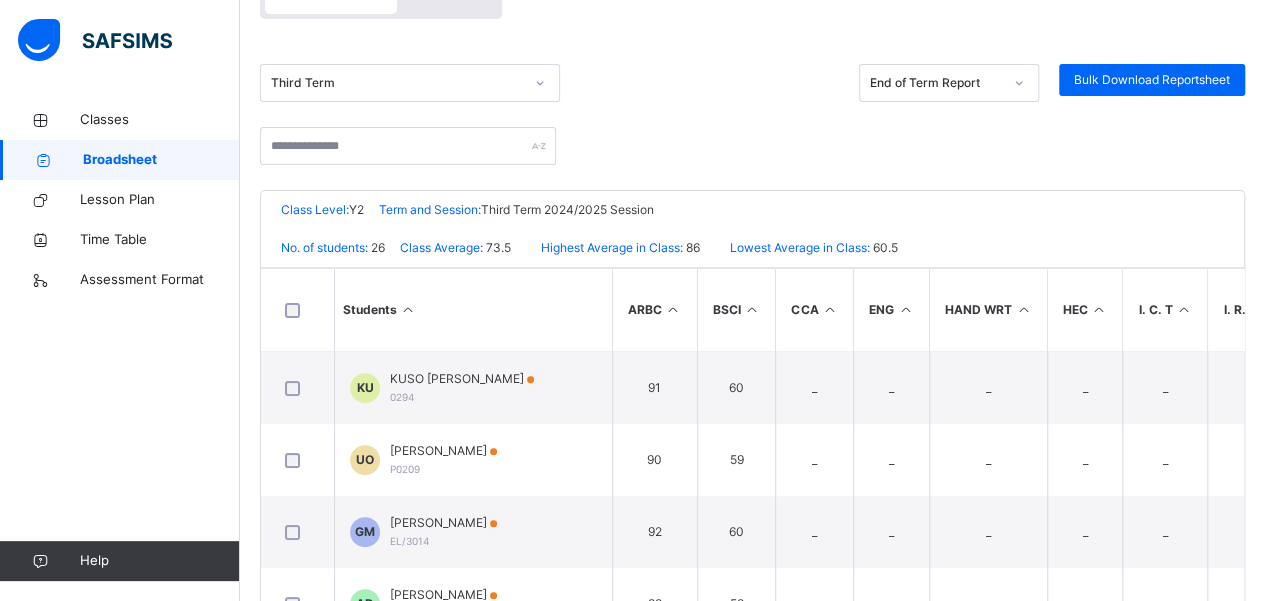 scroll, scrollTop: 274, scrollLeft: 0, axis: vertical 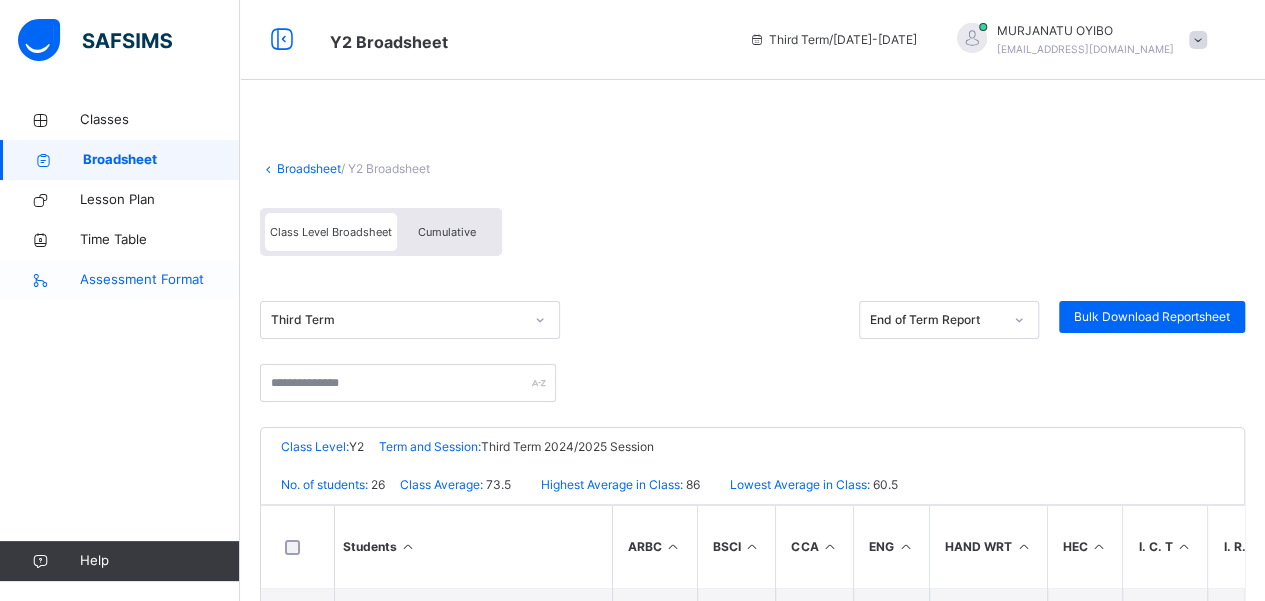 click on "Assessment Format" at bounding box center (160, 280) 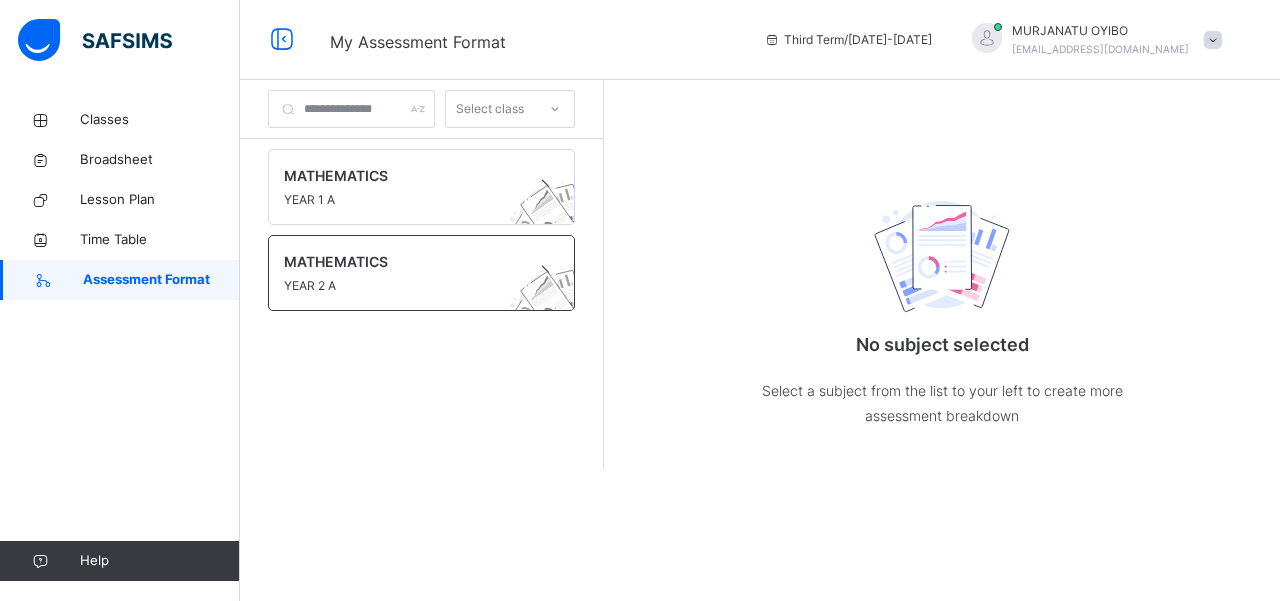 click on "MATHEMATICS" at bounding box center [402, 261] 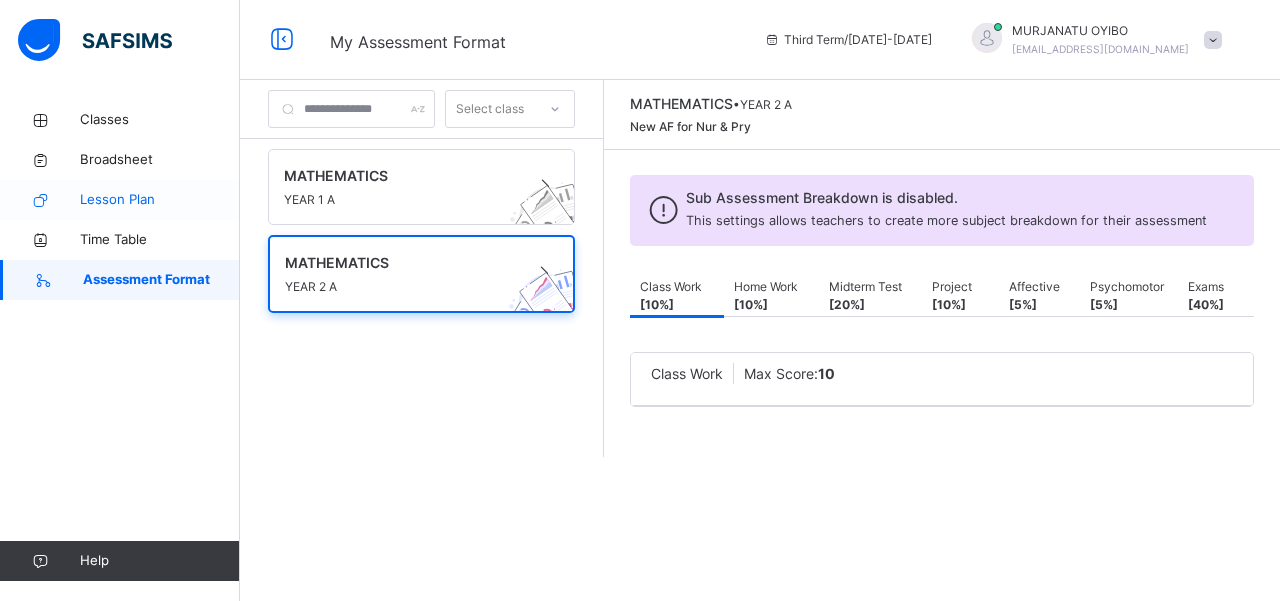 click on "Lesson Plan" at bounding box center [120, 200] 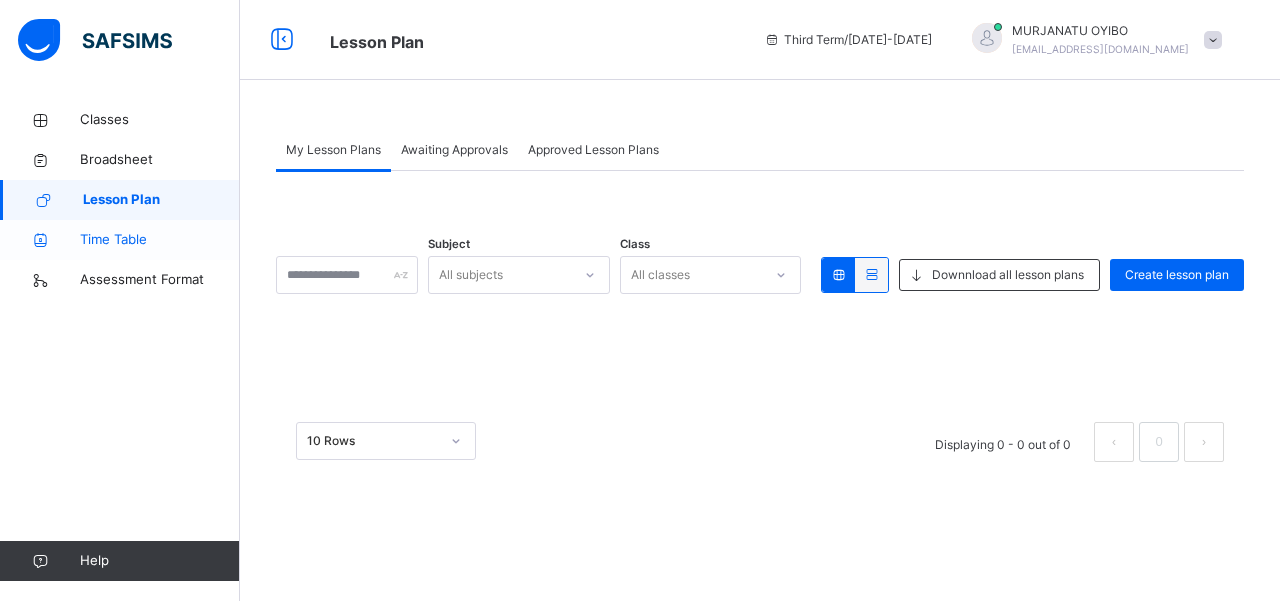 click on "Time Table" at bounding box center (160, 240) 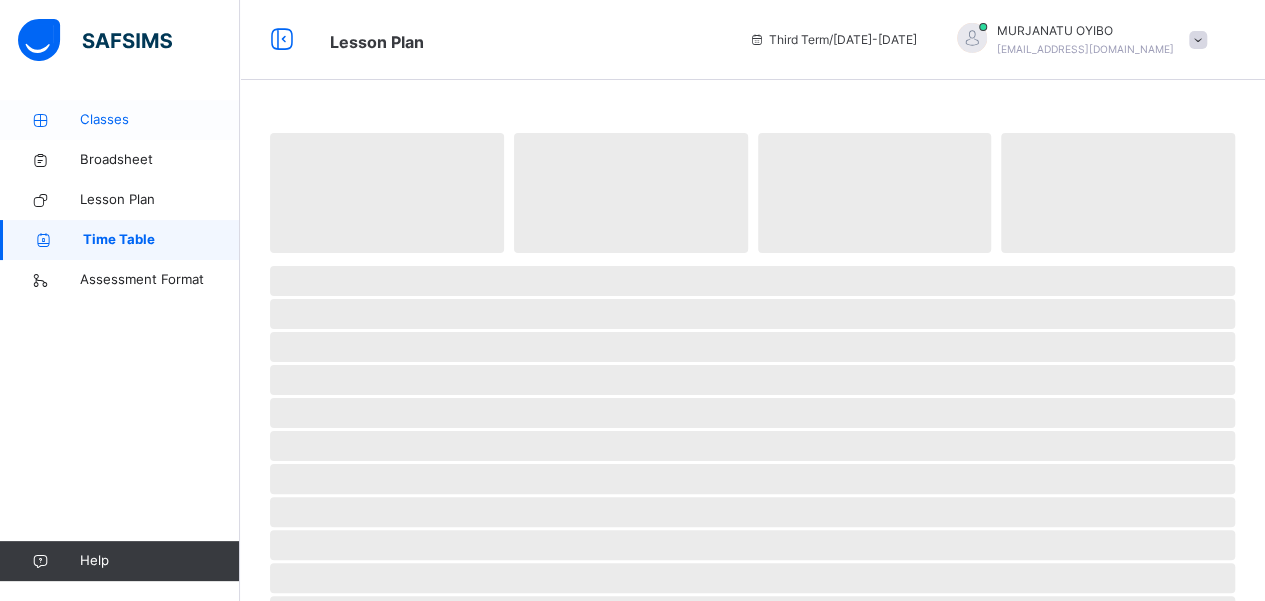 click on "Classes" at bounding box center [160, 120] 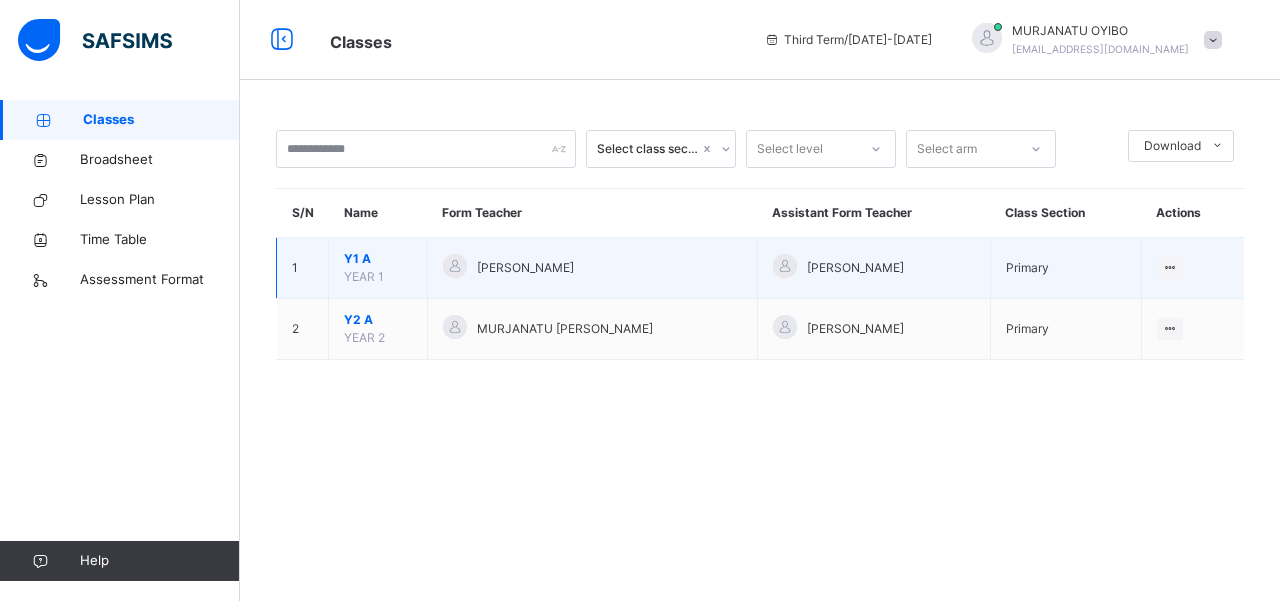 click on "Y1   A" at bounding box center [378, 259] 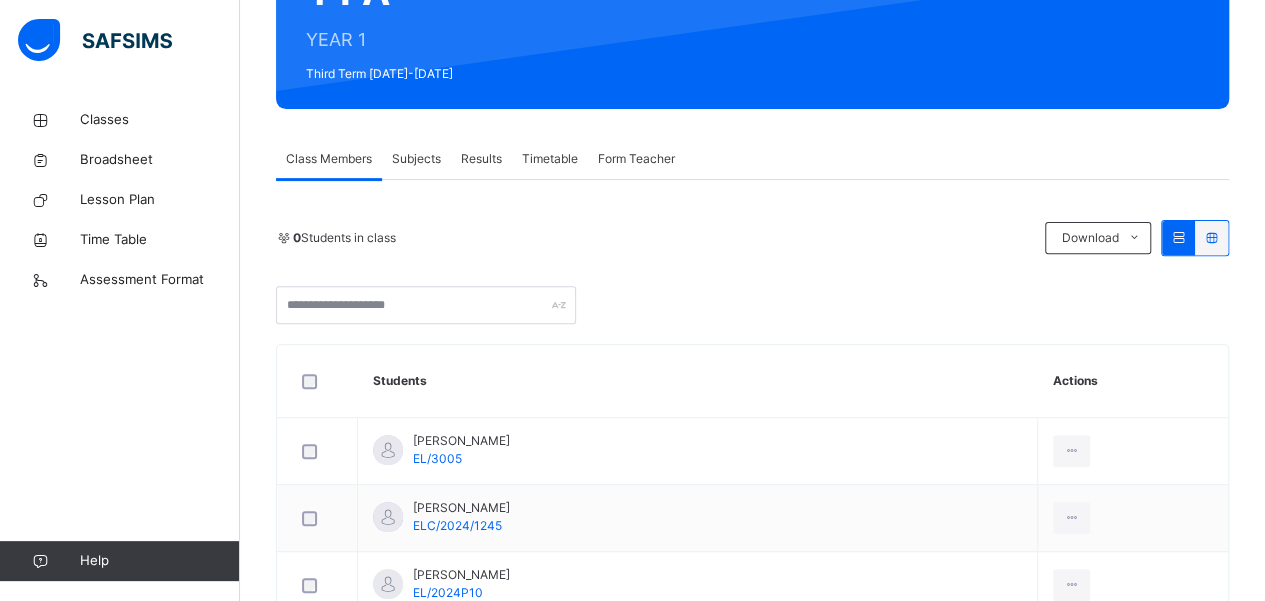 scroll, scrollTop: 238, scrollLeft: 0, axis: vertical 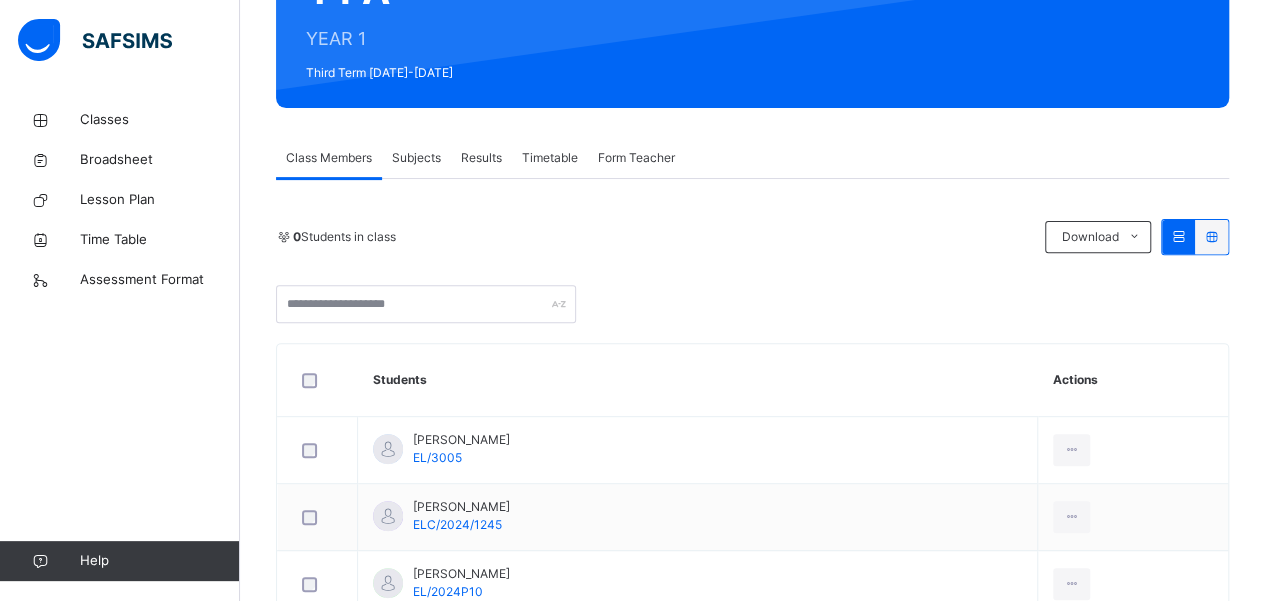 click on "Results" at bounding box center [481, 158] 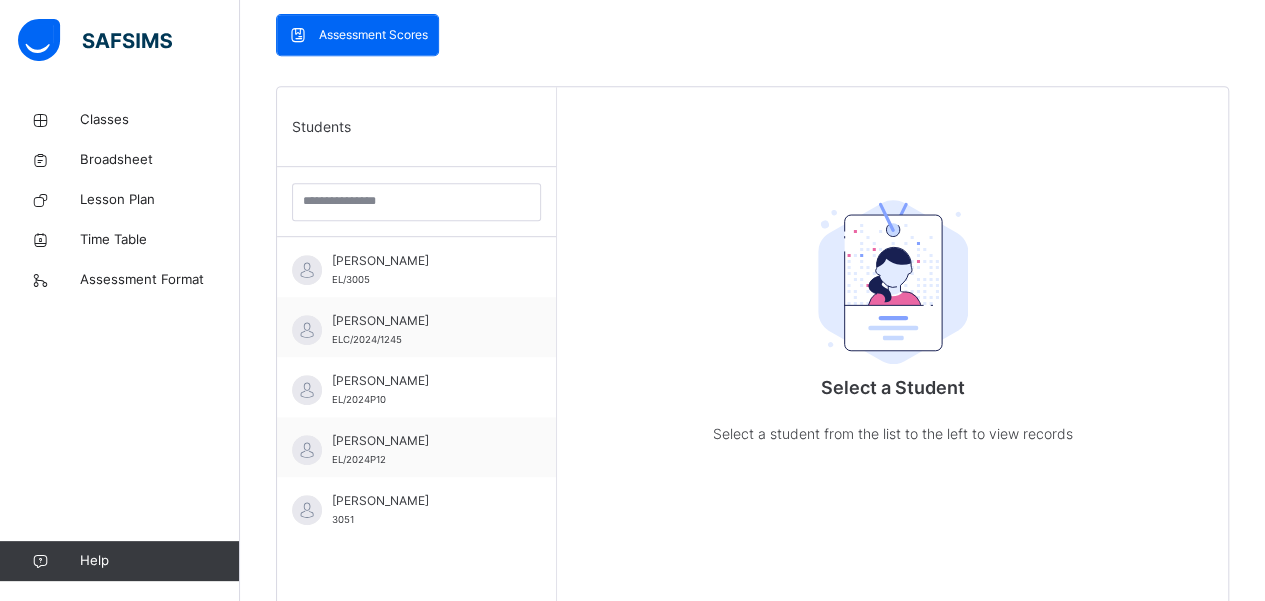 scroll, scrollTop: 434, scrollLeft: 0, axis: vertical 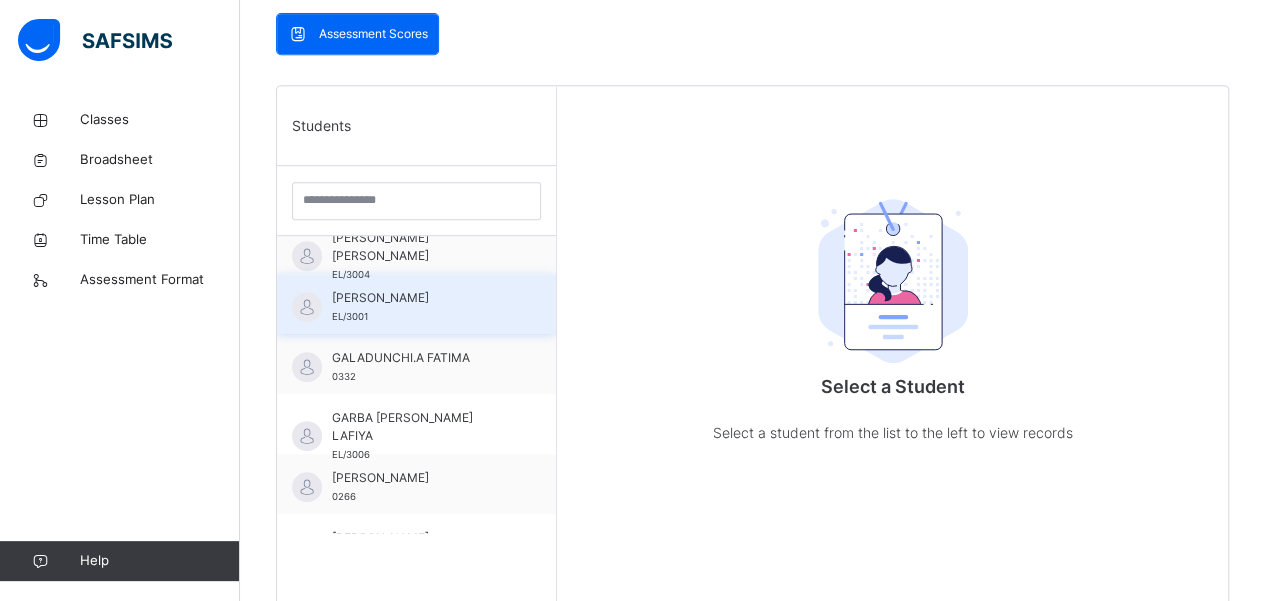 click on "[PERSON_NAME] EL/3001" at bounding box center (421, 307) 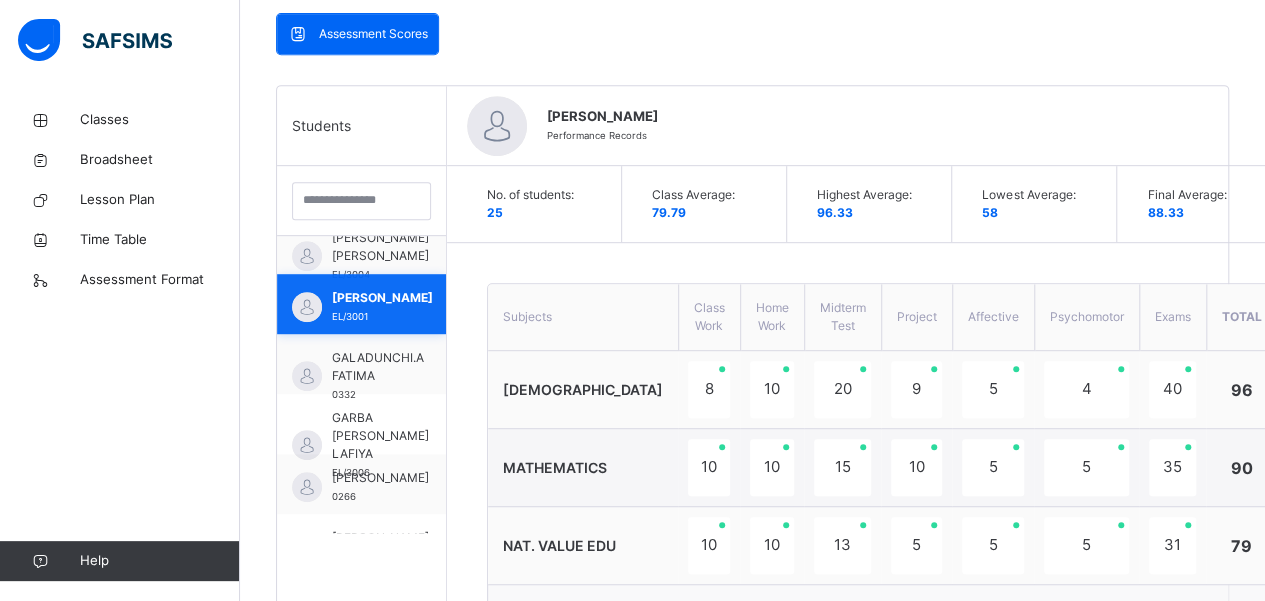 scroll, scrollTop: 571, scrollLeft: 0, axis: vertical 